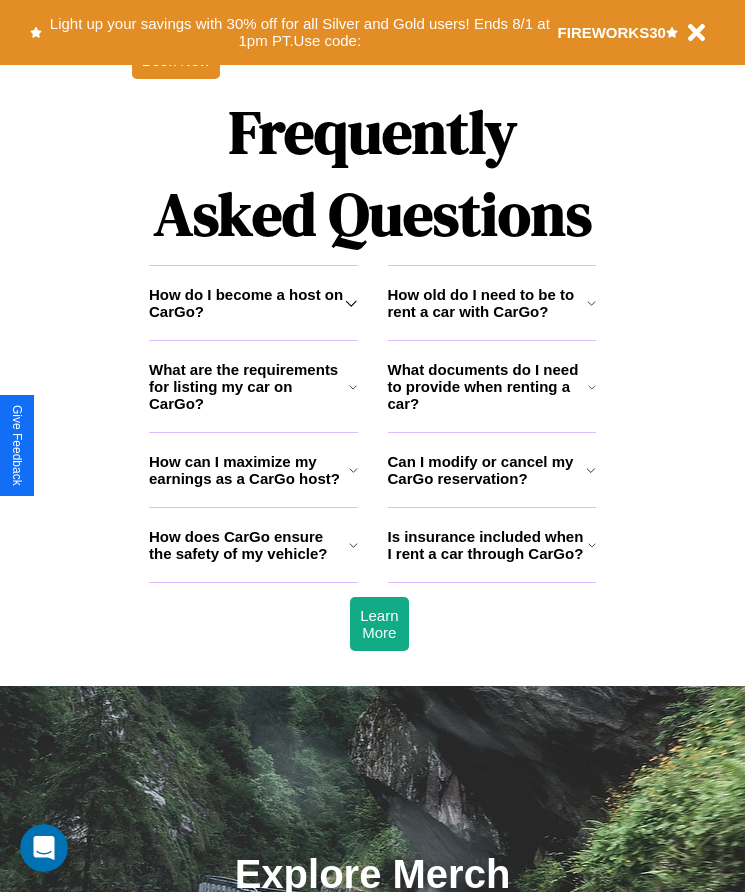 scroll, scrollTop: 2608, scrollLeft: 0, axis: vertical 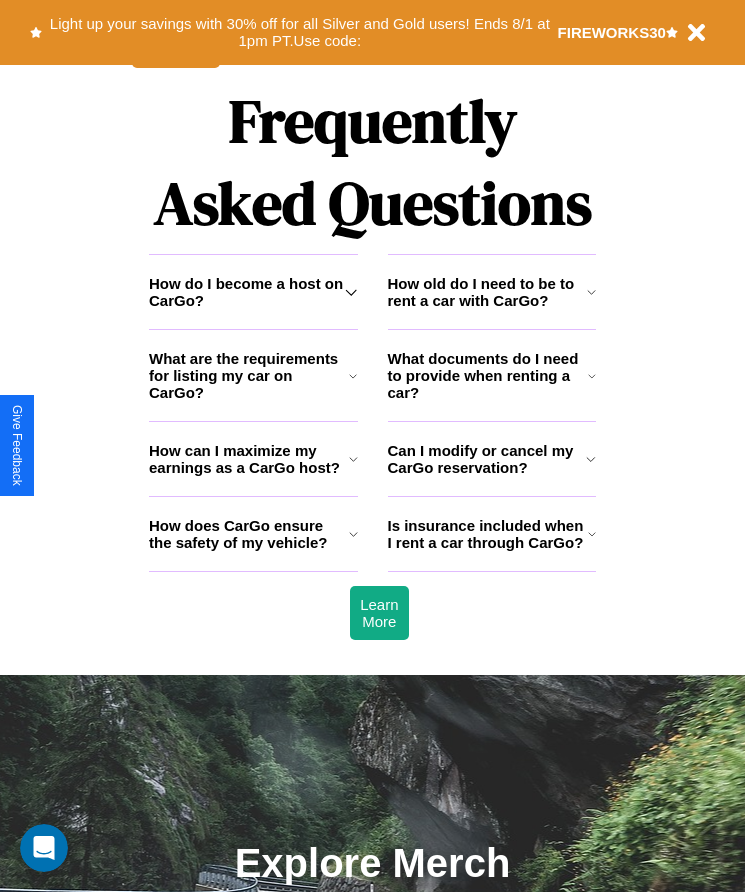 click on "How old do I need to be to rent a car with CarGo?" at bounding box center [487, 292] 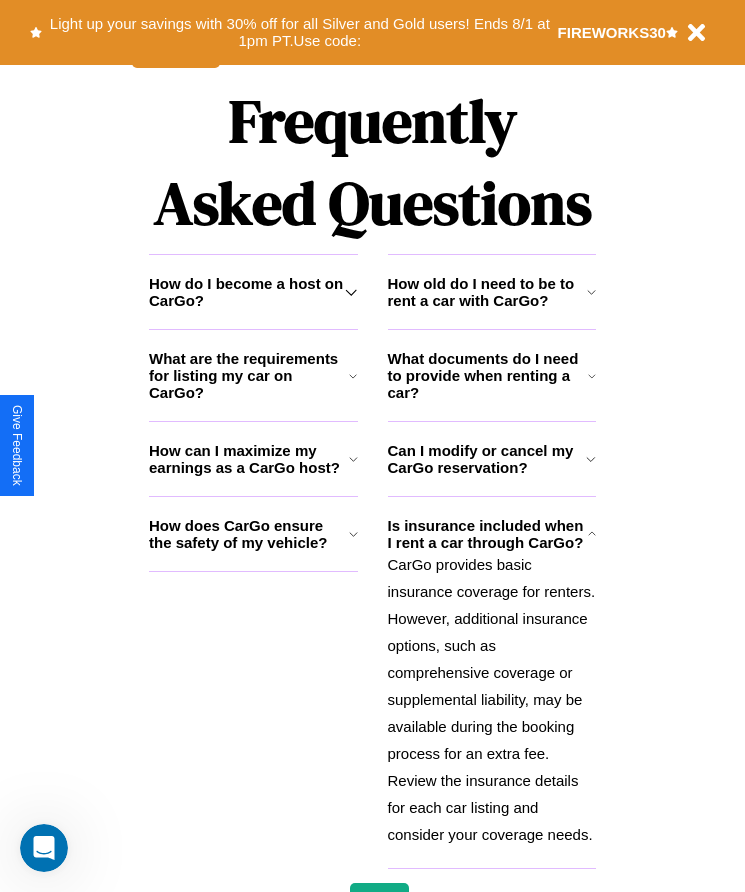 click 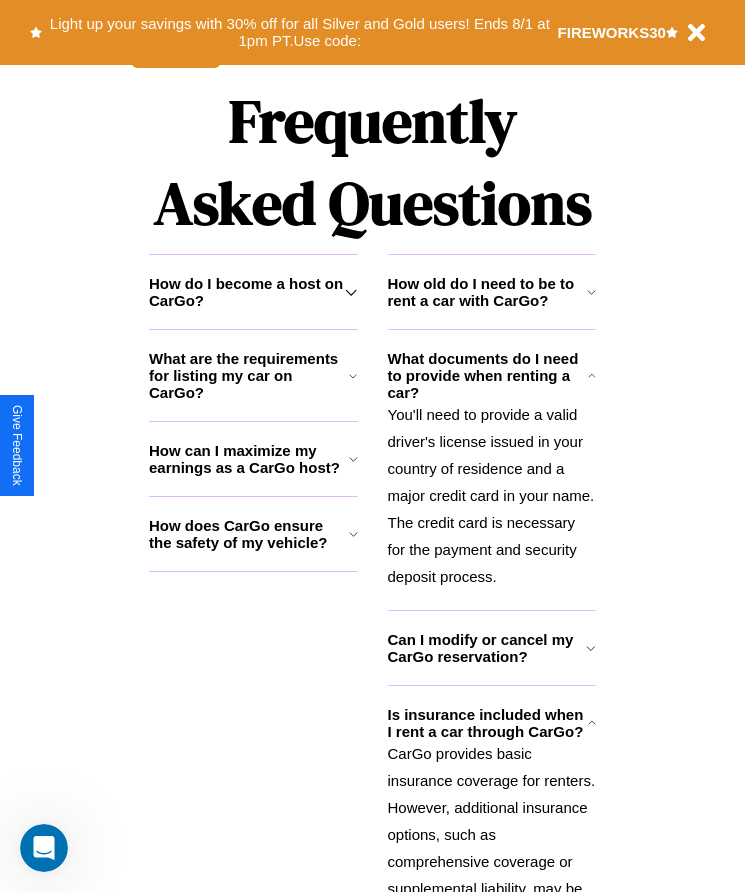 click 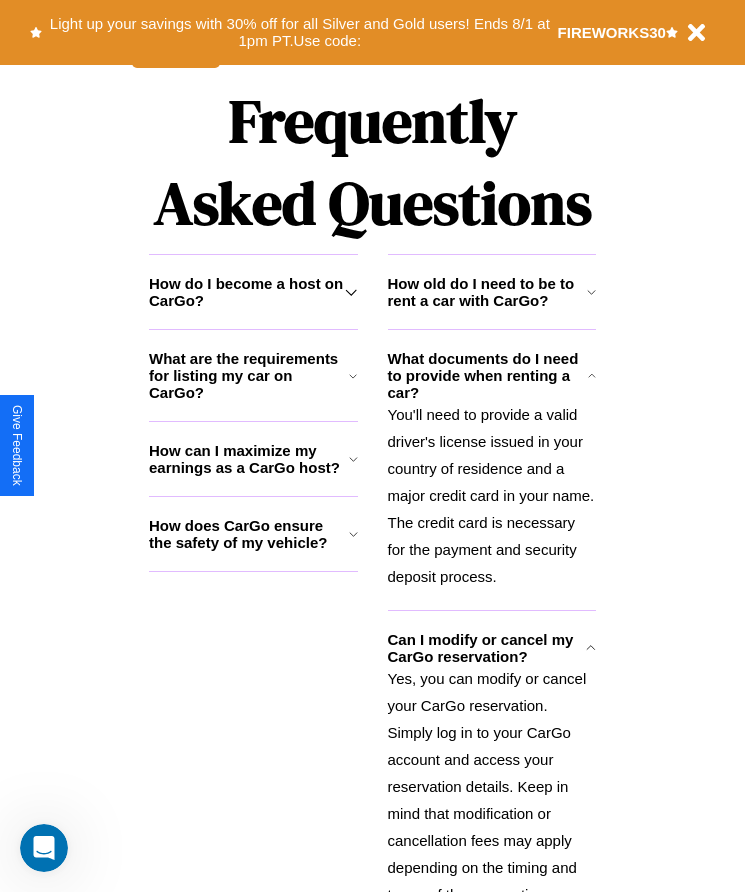click on "How do I become a host on CarGo?" at bounding box center [247, 292] 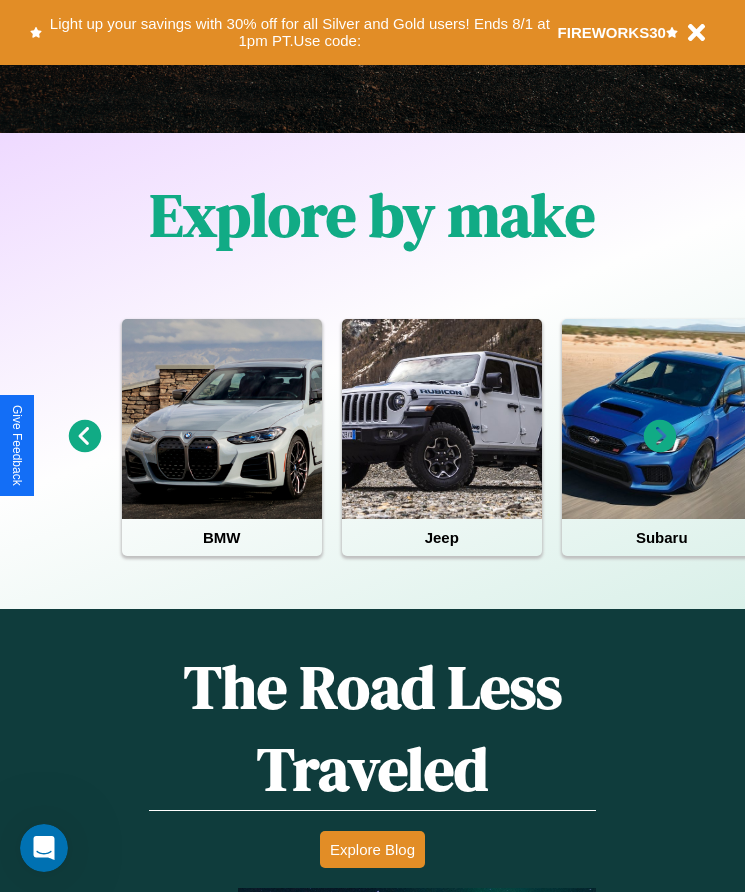 scroll, scrollTop: 334, scrollLeft: 0, axis: vertical 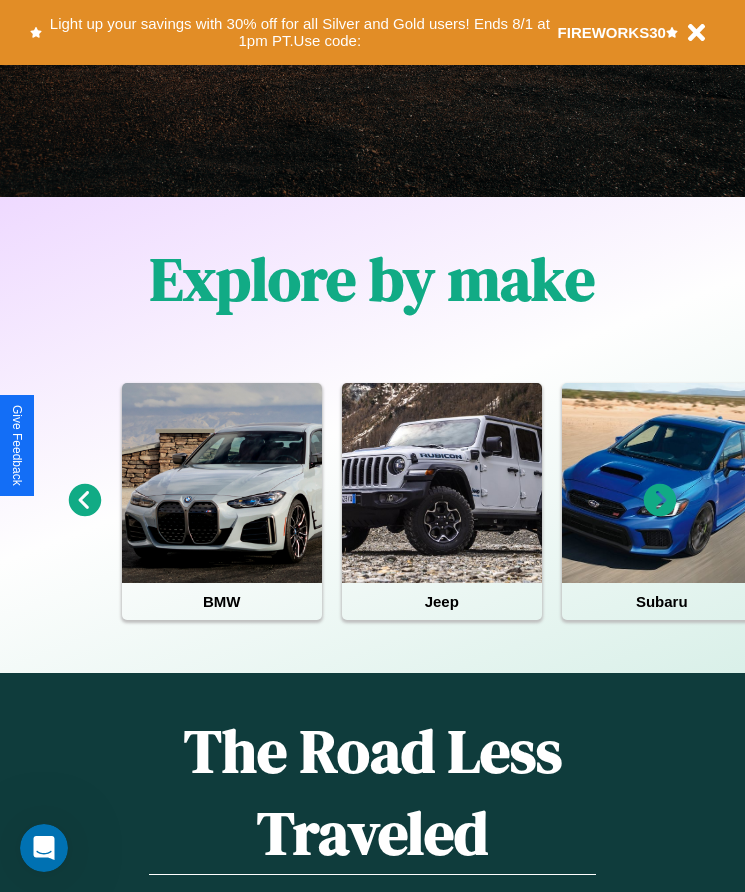 click 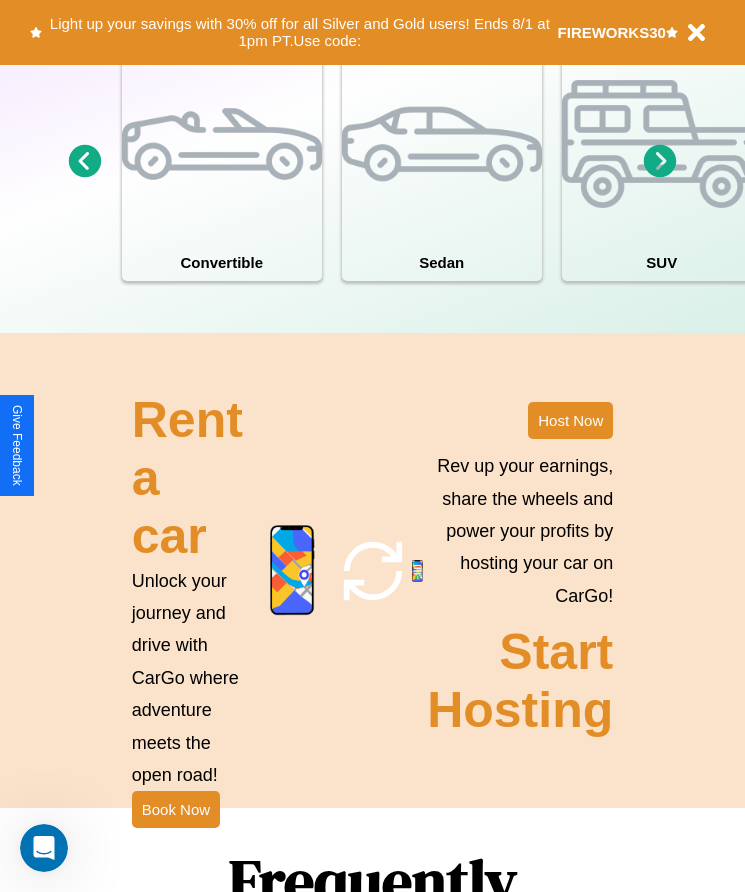 scroll, scrollTop: 1855, scrollLeft: 0, axis: vertical 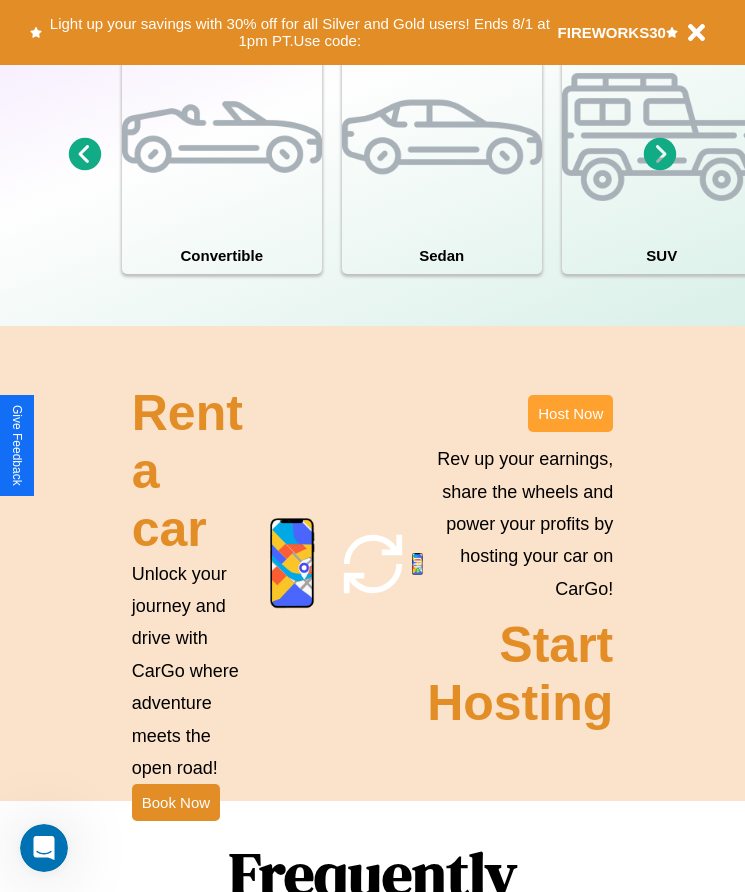 click on "Host Now" at bounding box center (570, 413) 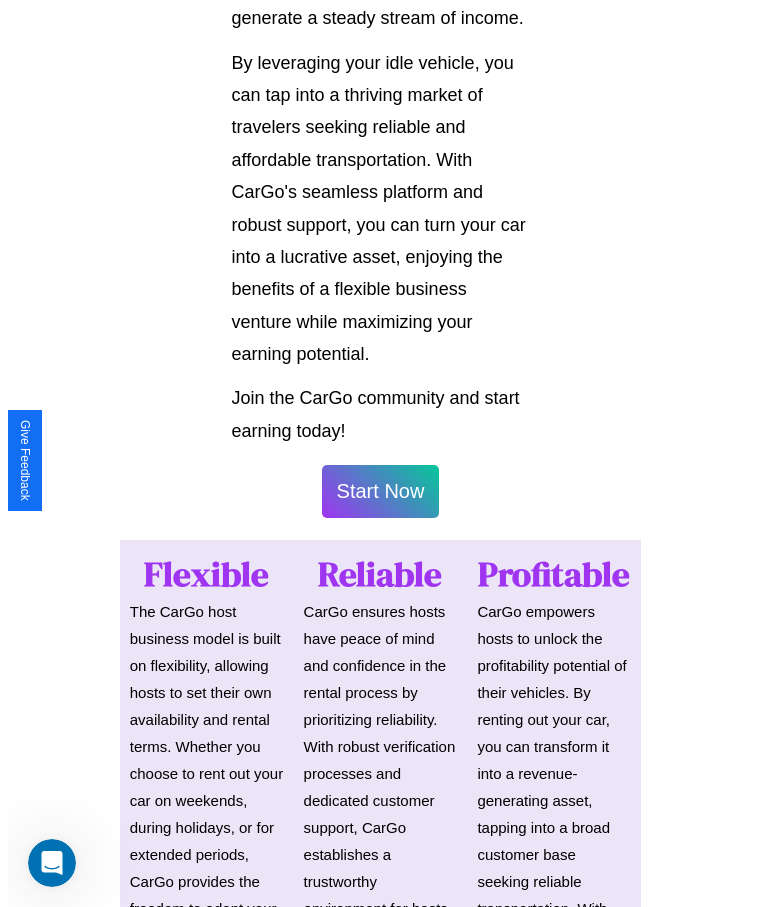 scroll, scrollTop: 1046, scrollLeft: 0, axis: vertical 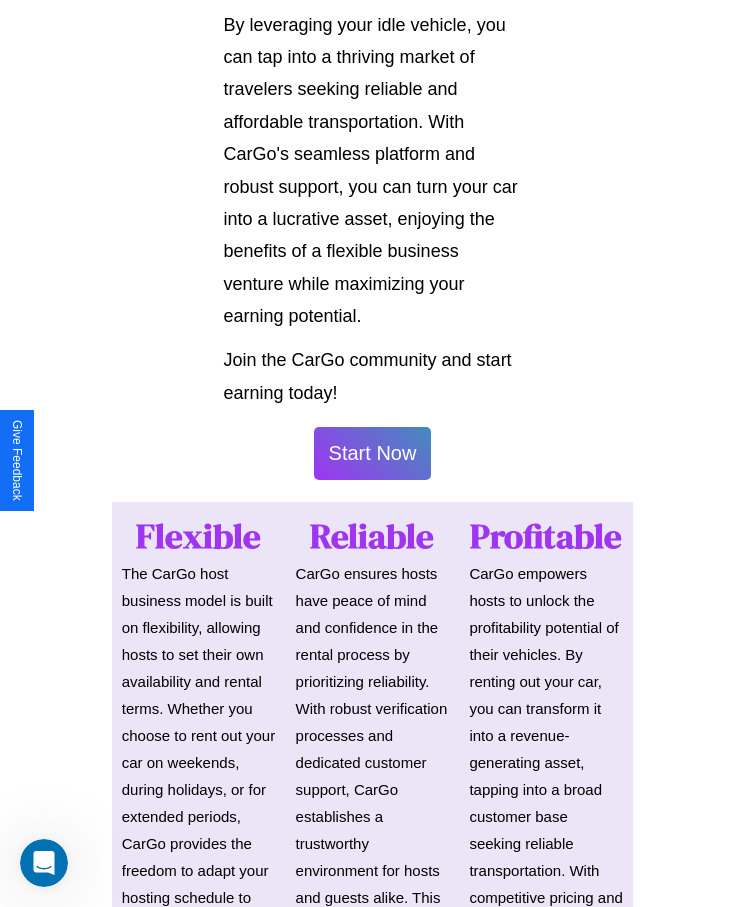click on "Start Now" at bounding box center [373, 453] 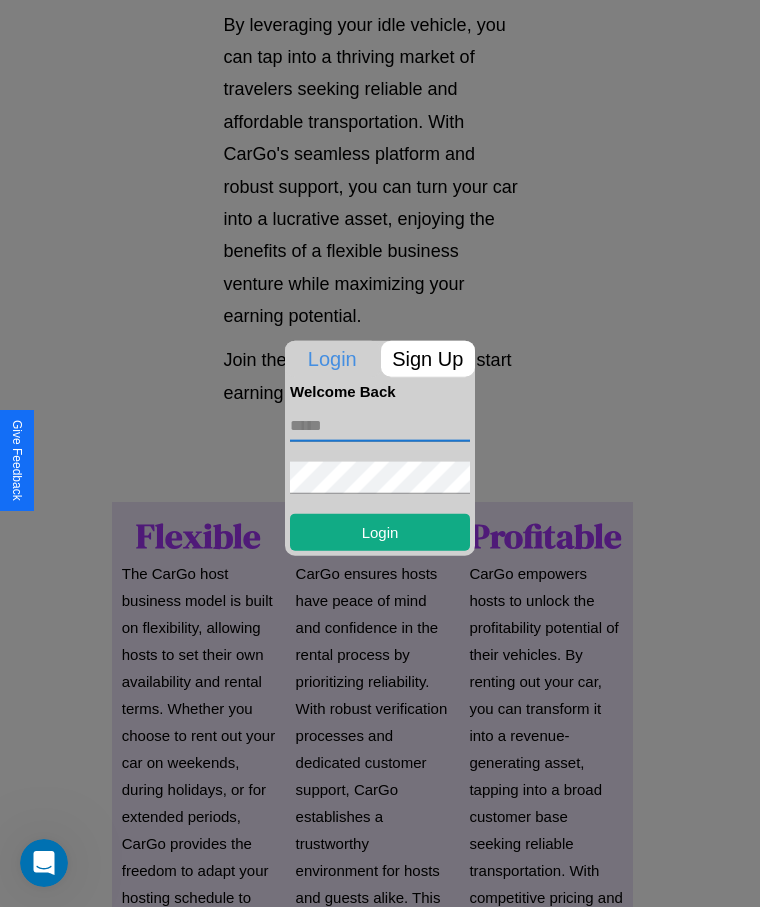 click at bounding box center (380, 425) 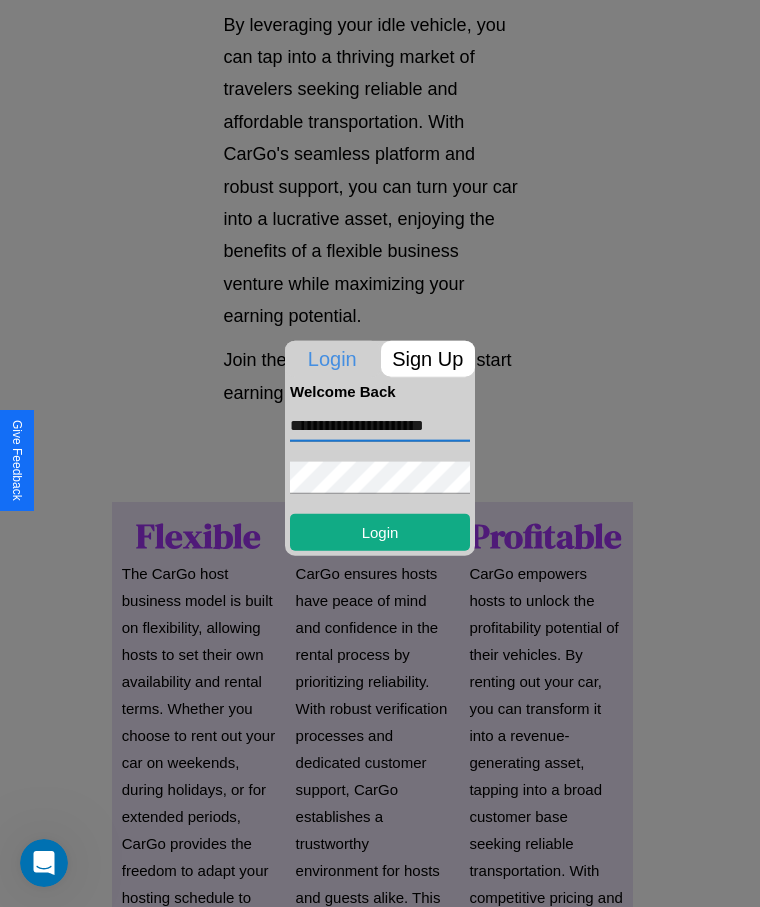 scroll, scrollTop: 0, scrollLeft: 23, axis: horizontal 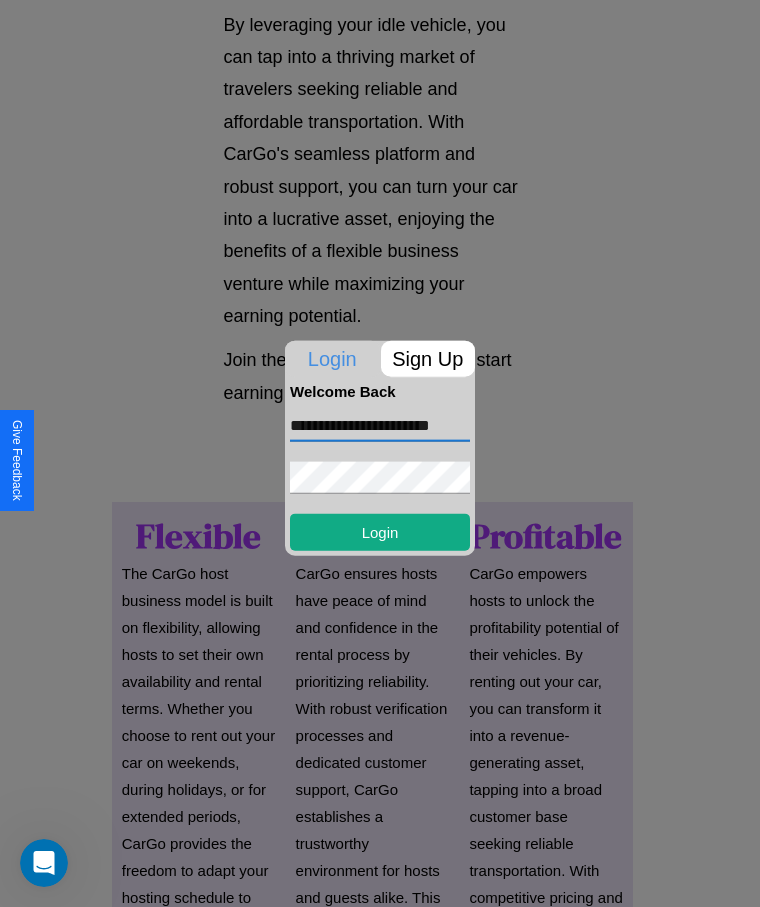type on "**********" 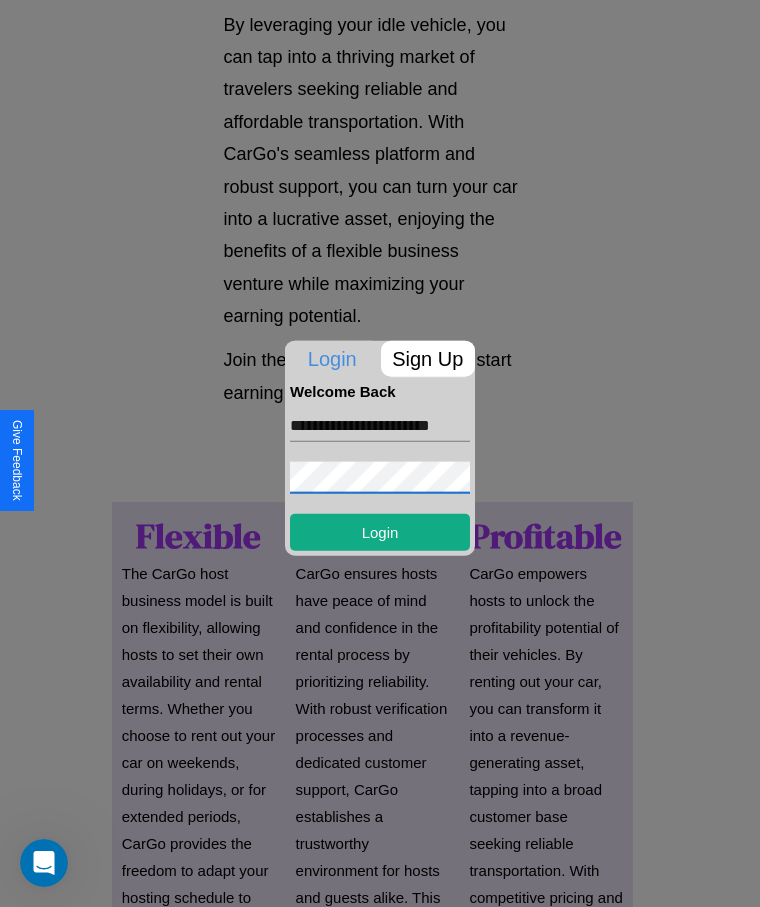 scroll, scrollTop: 0, scrollLeft: 0, axis: both 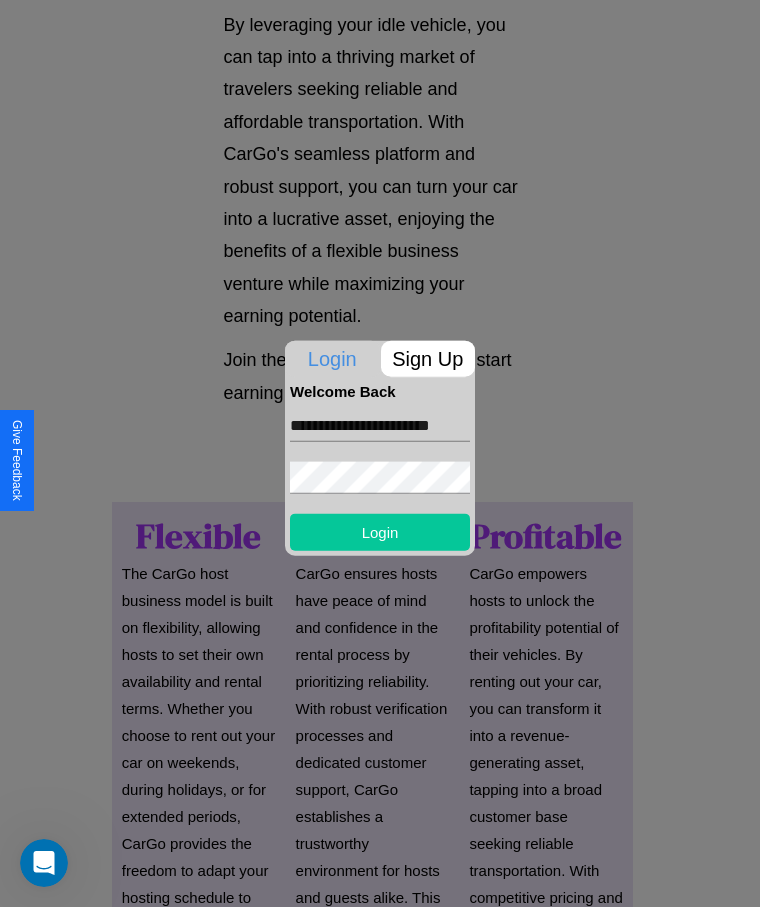 click on "Login" at bounding box center [380, 531] 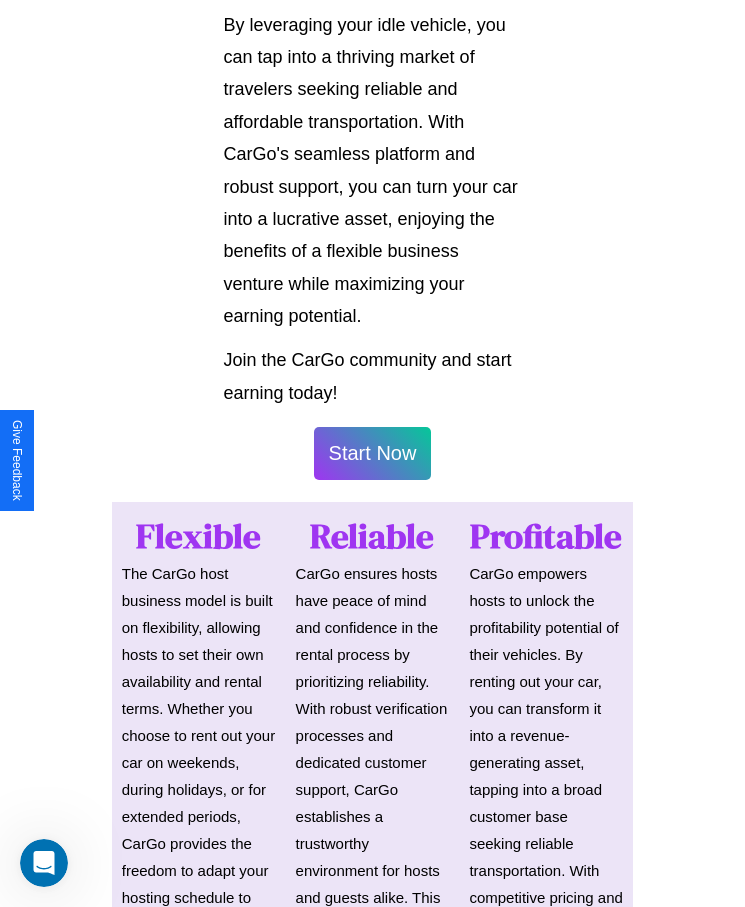 scroll, scrollTop: 1048, scrollLeft: 0, axis: vertical 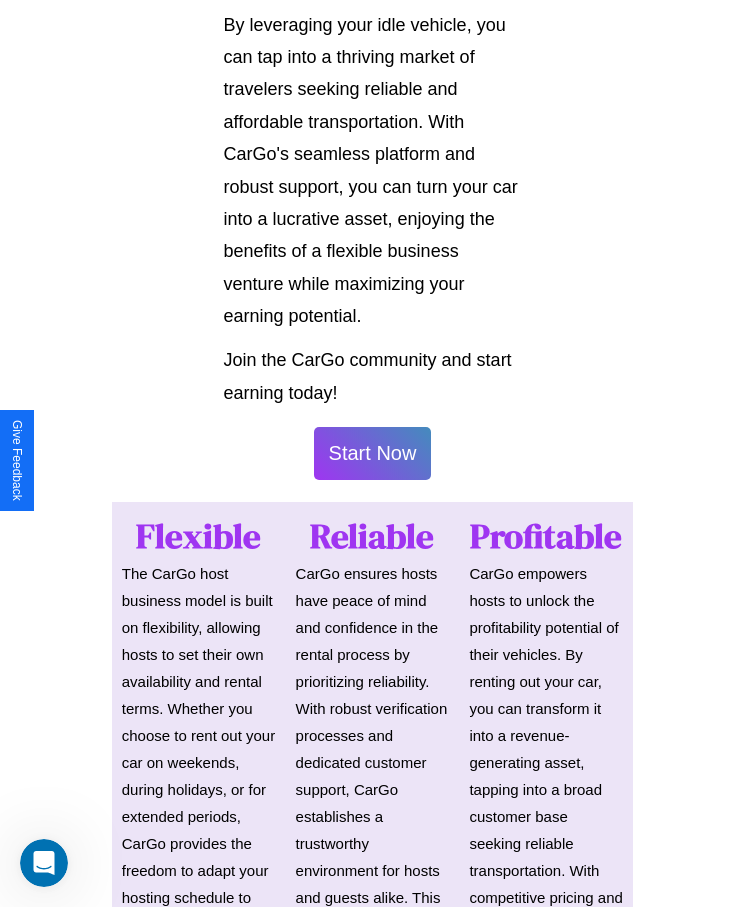 click on "Start Now" at bounding box center (373, 453) 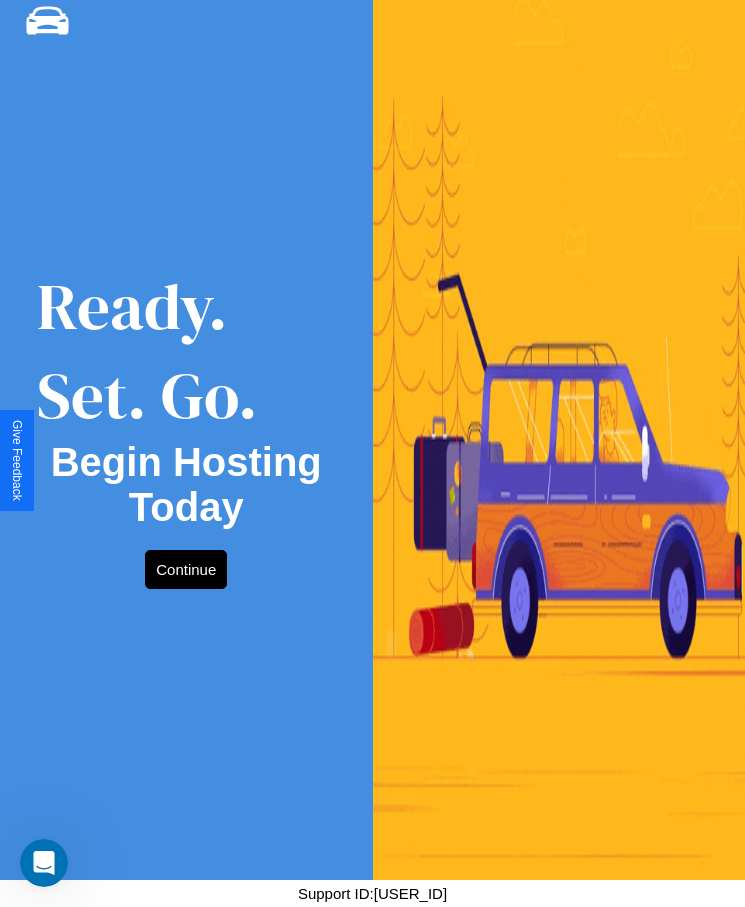 scroll, scrollTop: 0, scrollLeft: 0, axis: both 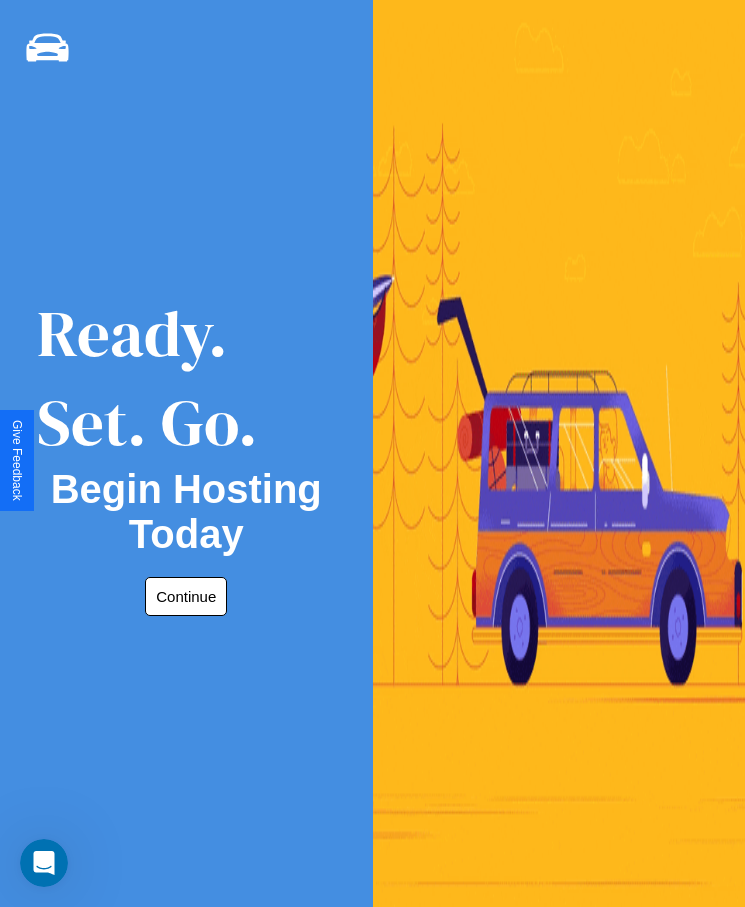click on "Continue" at bounding box center [186, 596] 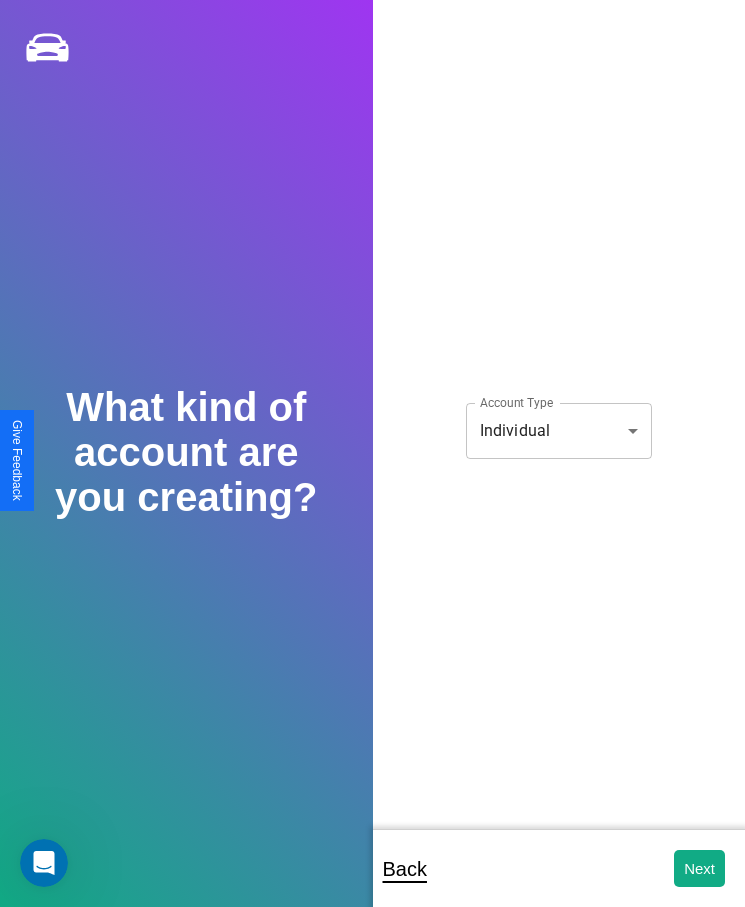 click on "**********" at bounding box center (372, 467) 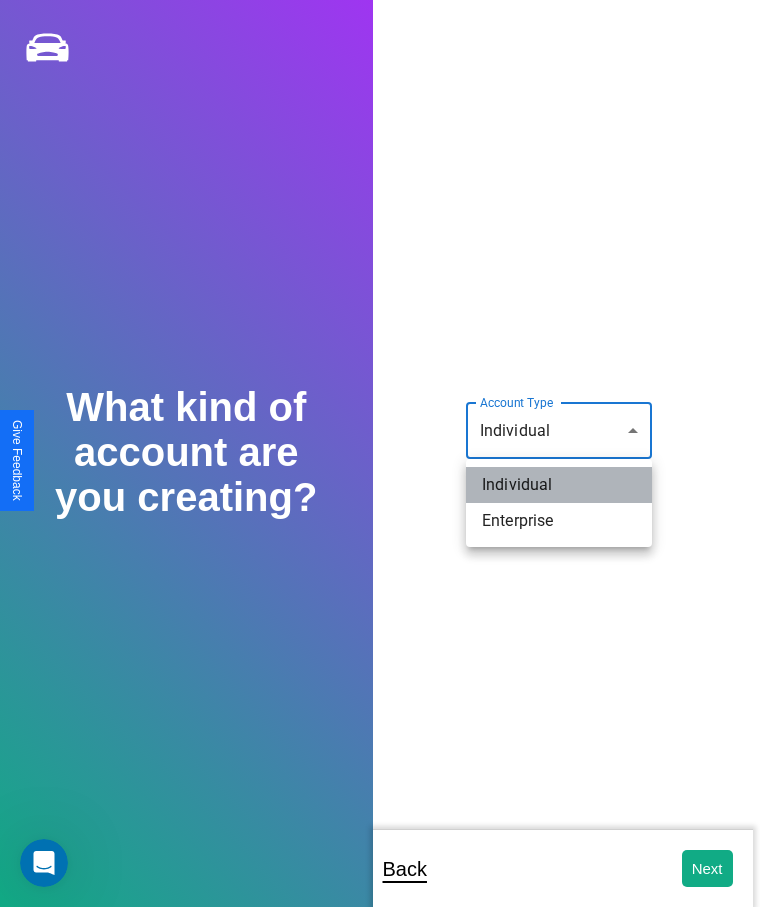 click on "Individual" at bounding box center (559, 485) 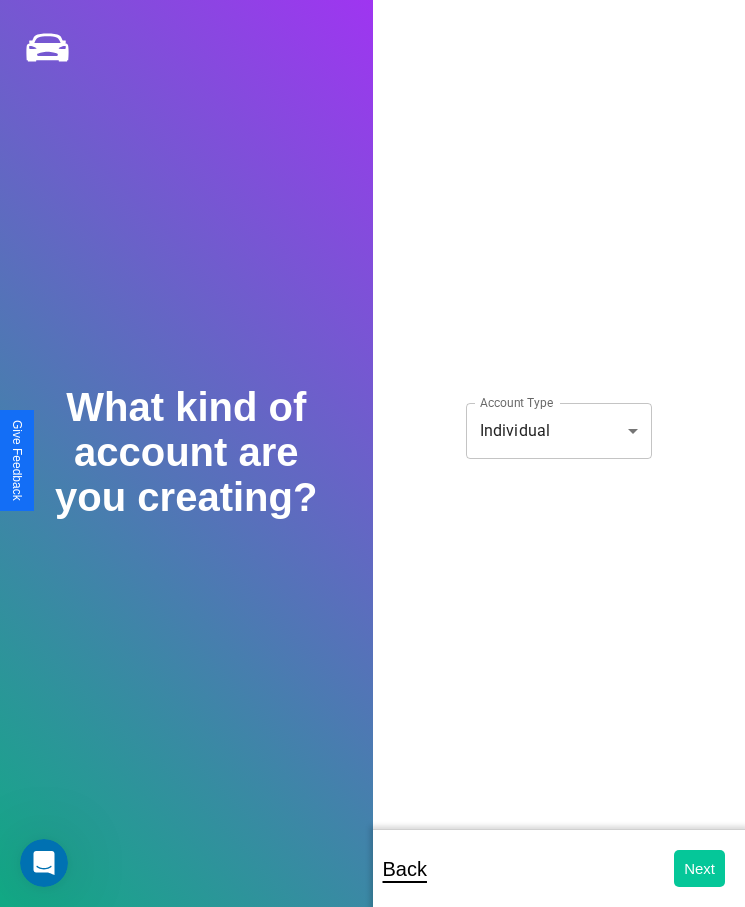 click on "Next" at bounding box center [699, 868] 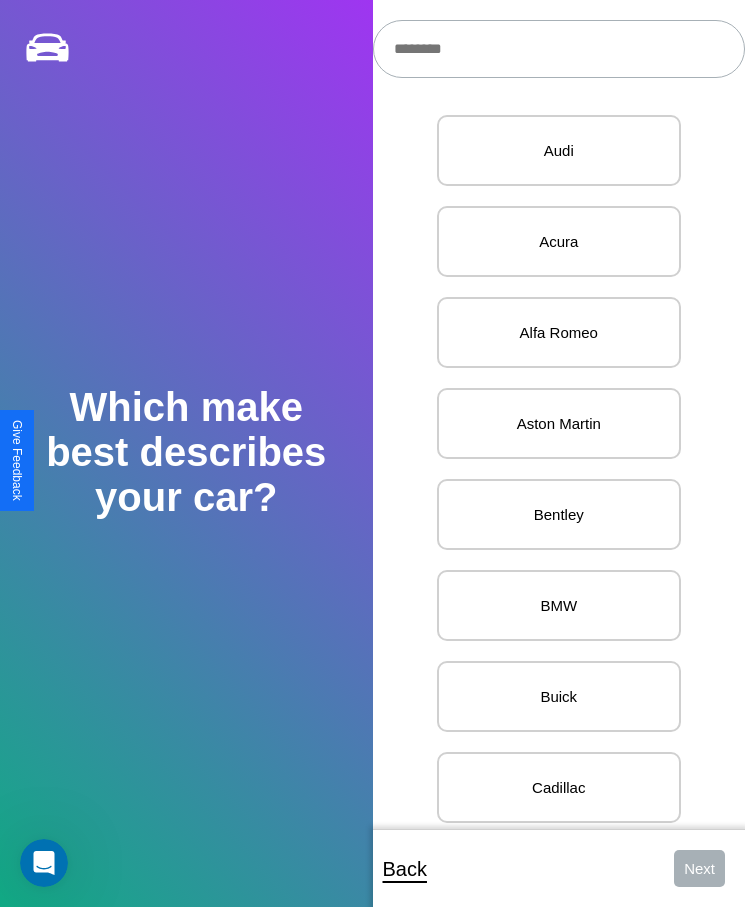 scroll, scrollTop: 27, scrollLeft: 0, axis: vertical 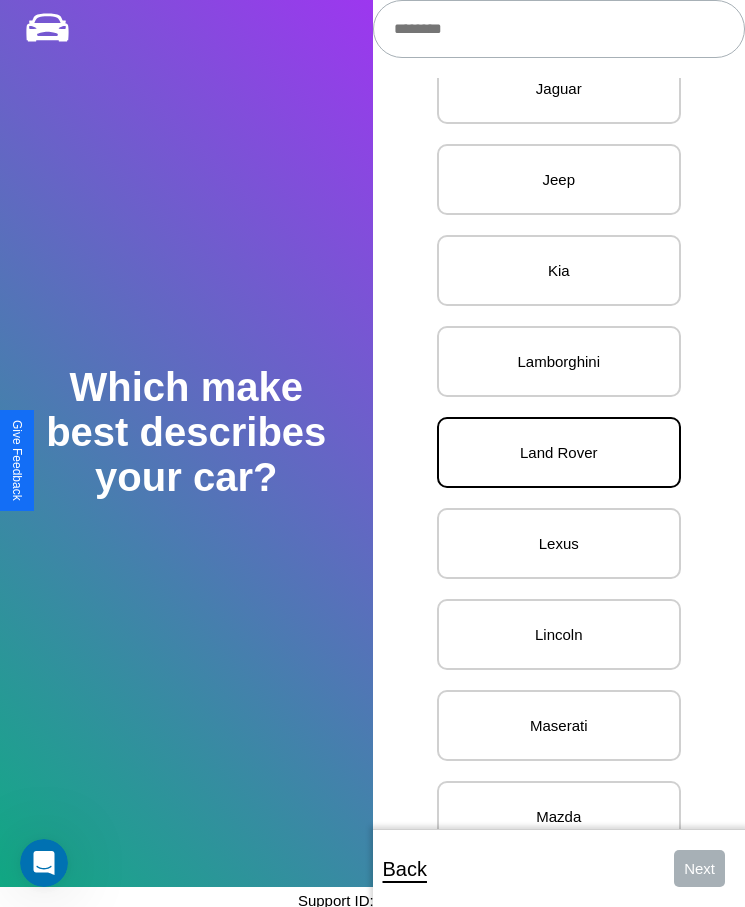 click on "Land Rover" at bounding box center (559, 452) 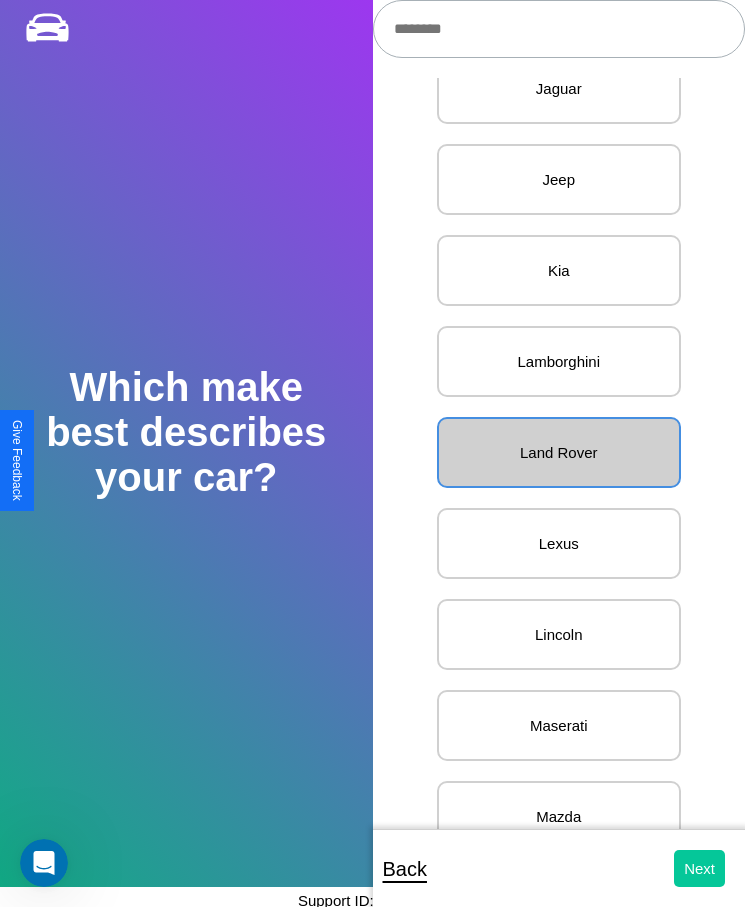 click on "Next" at bounding box center (699, 868) 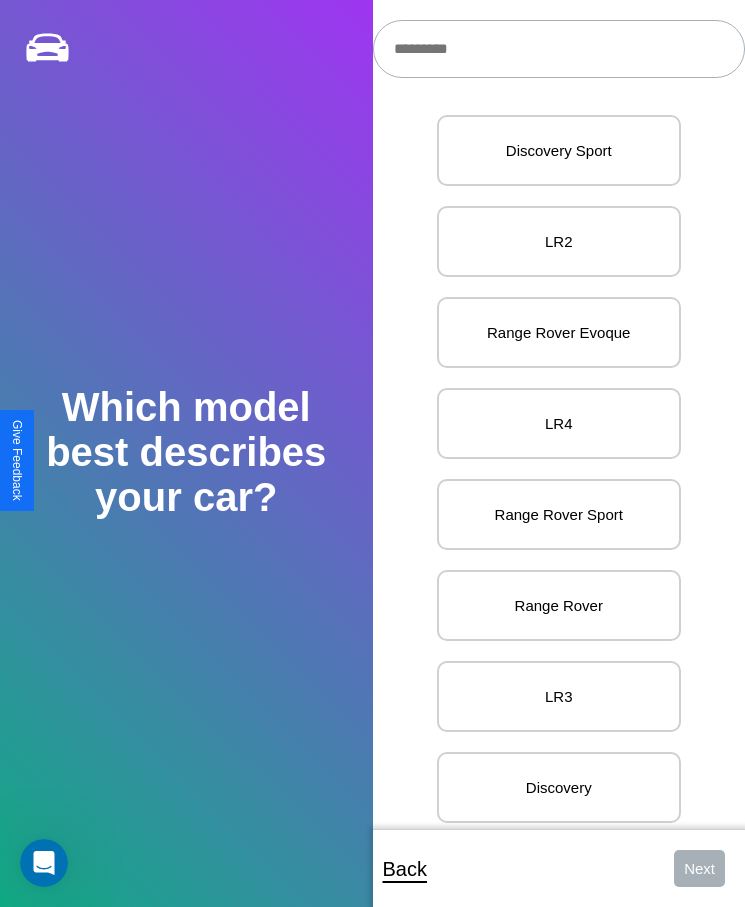 scroll, scrollTop: 27, scrollLeft: 0, axis: vertical 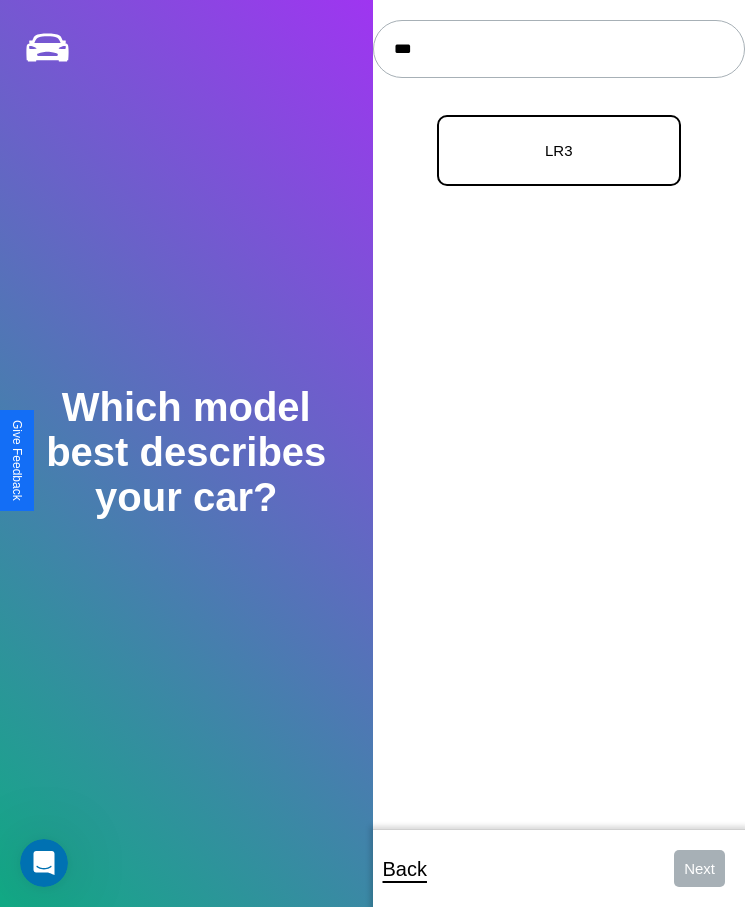 type on "***" 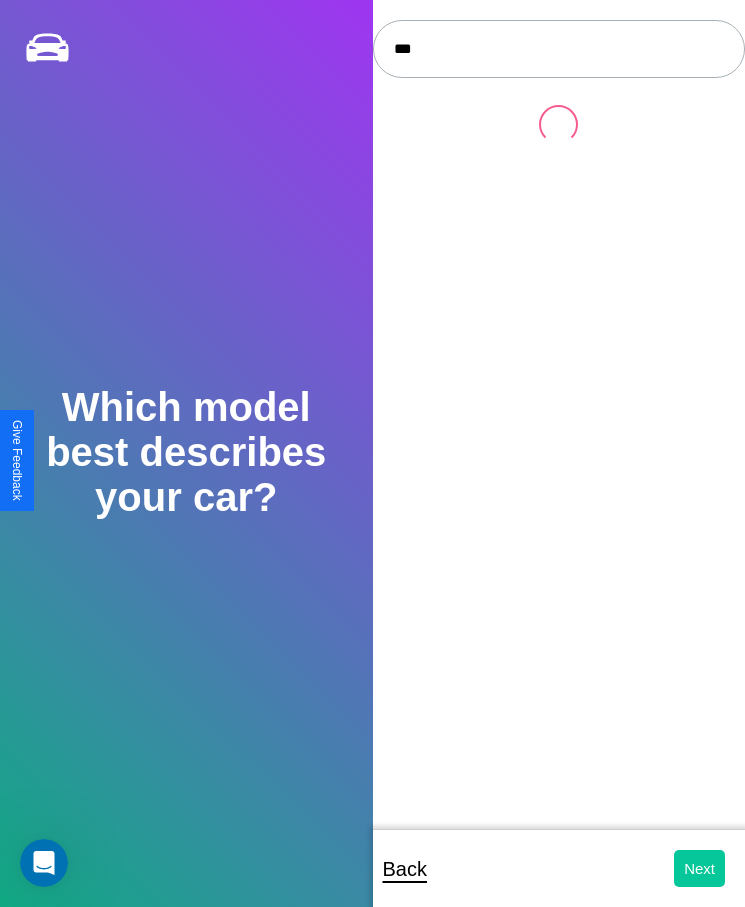 click on "Next" at bounding box center (699, 868) 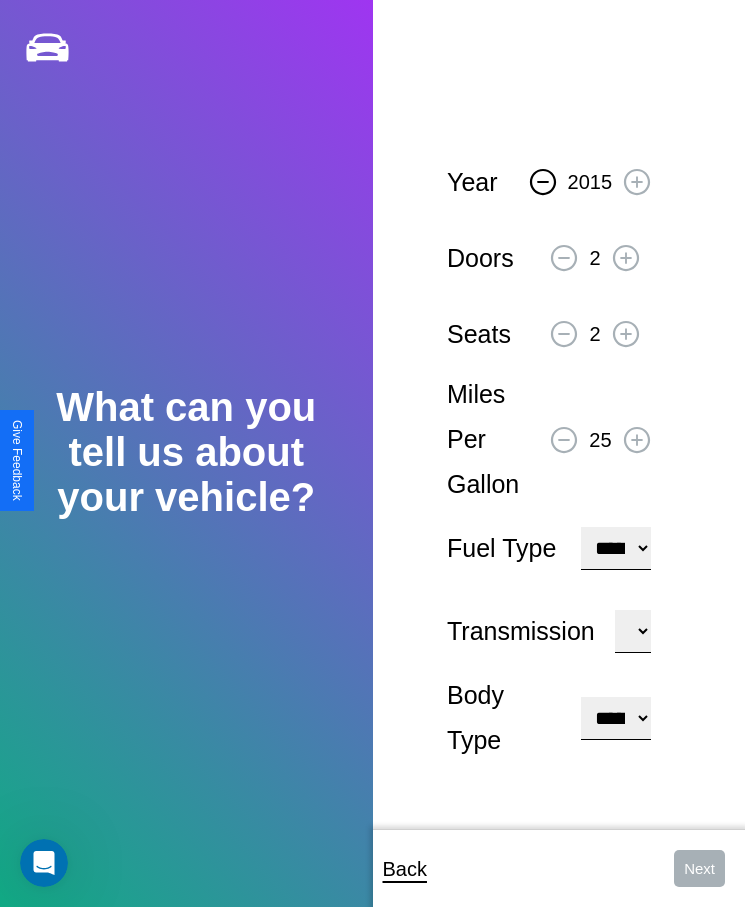 click 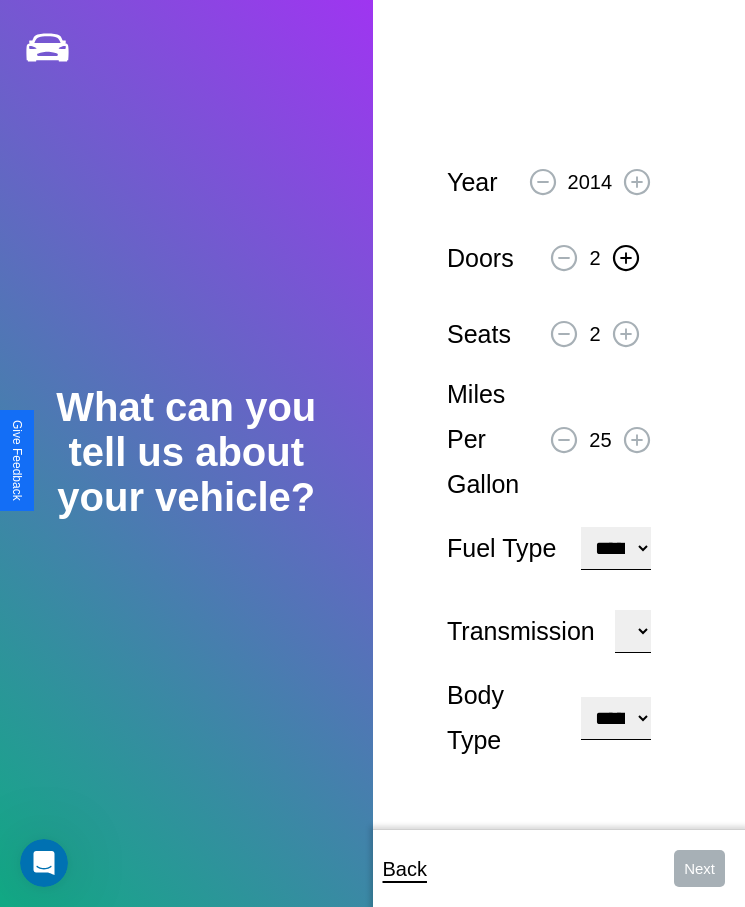 click 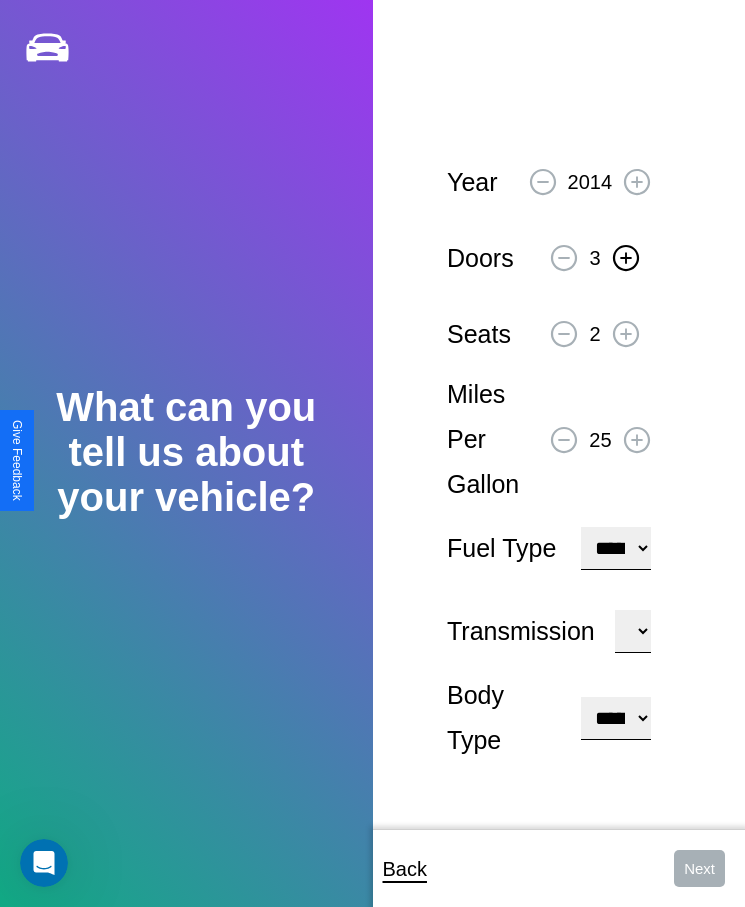 click 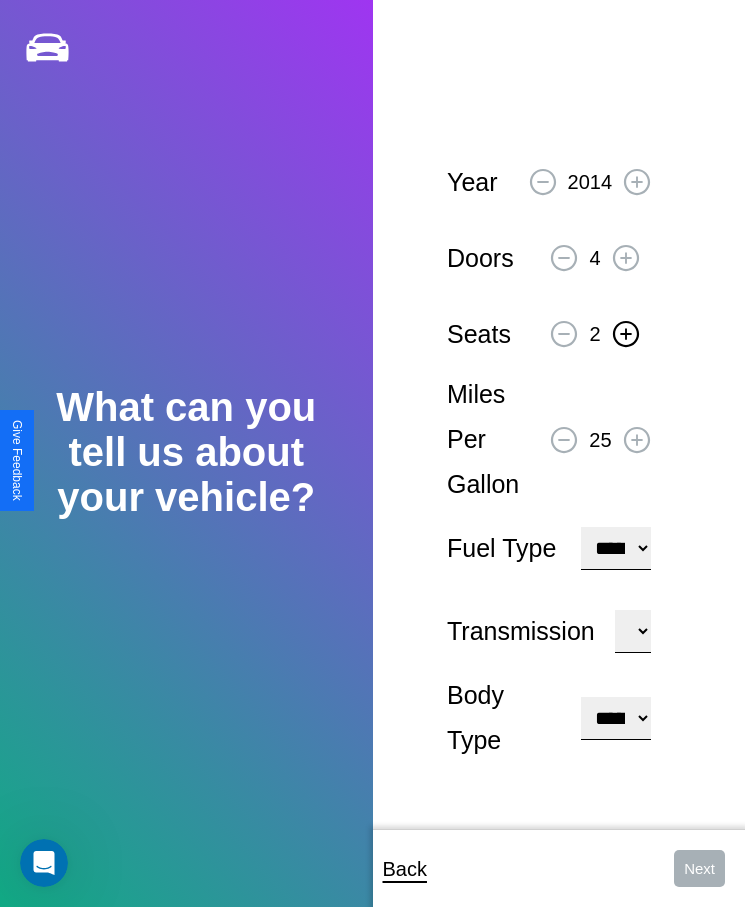 click 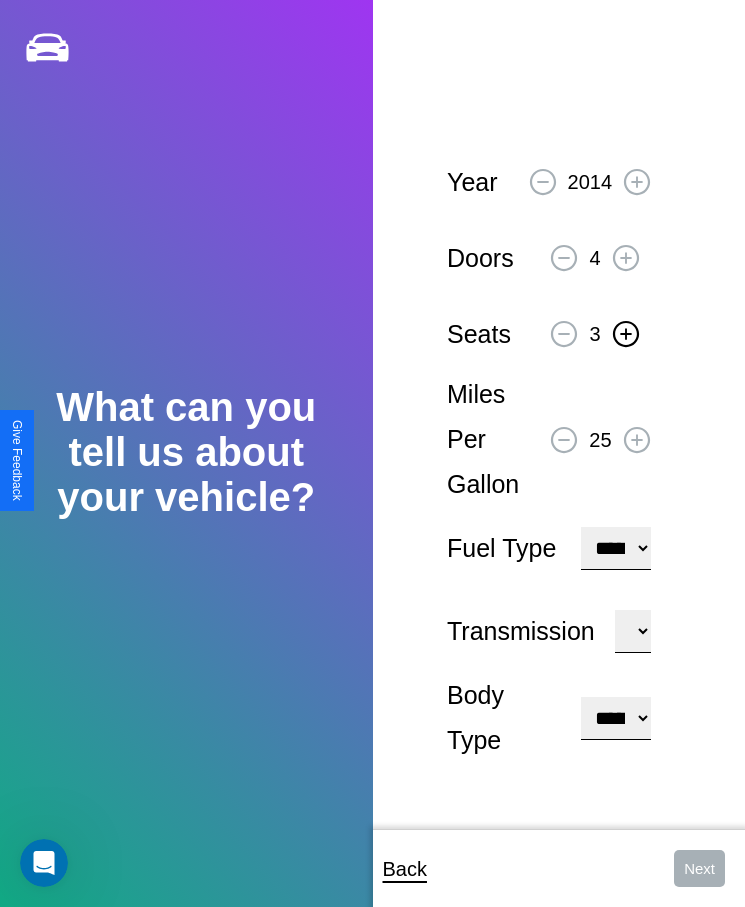 click 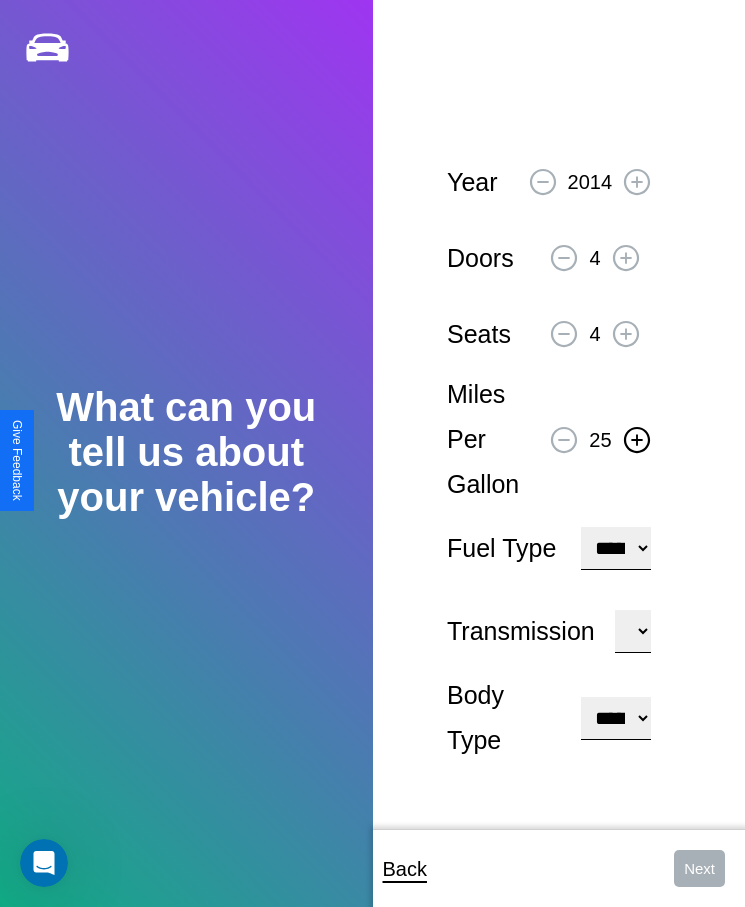 click 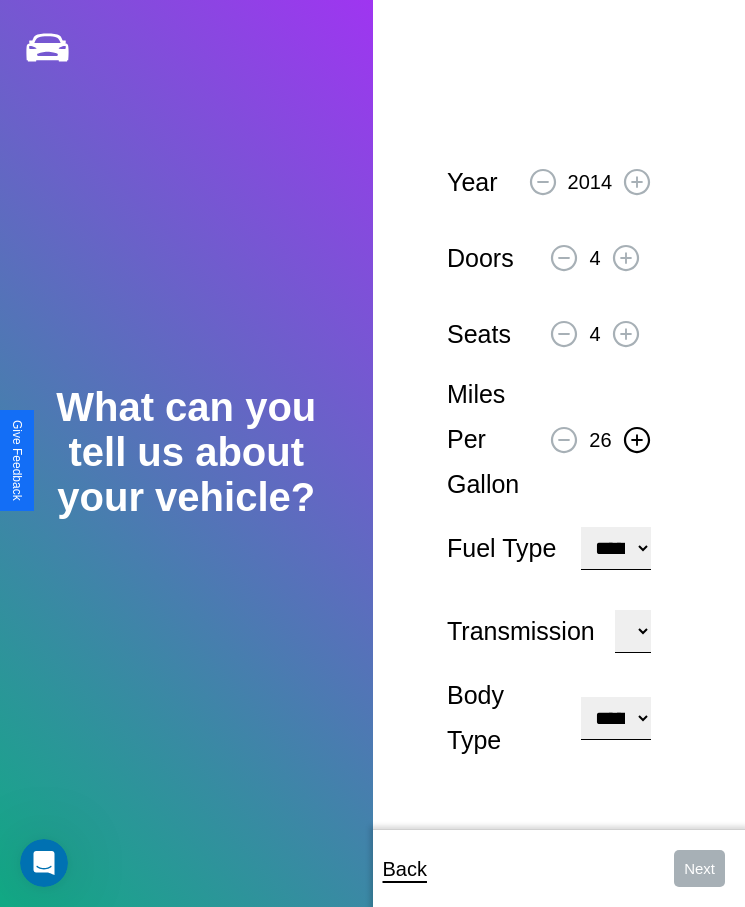 click 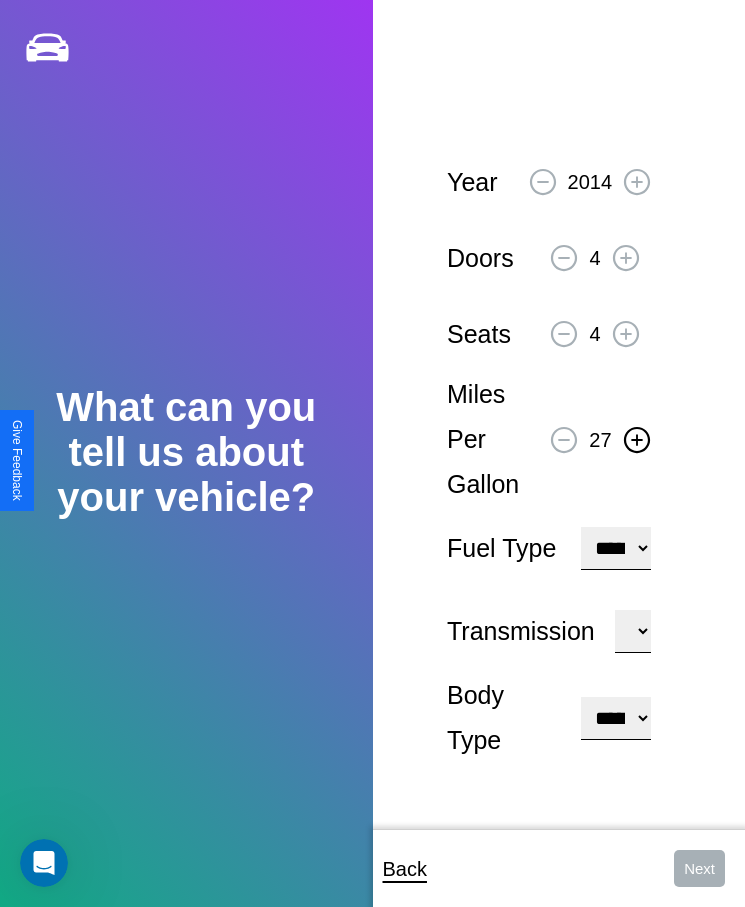 click 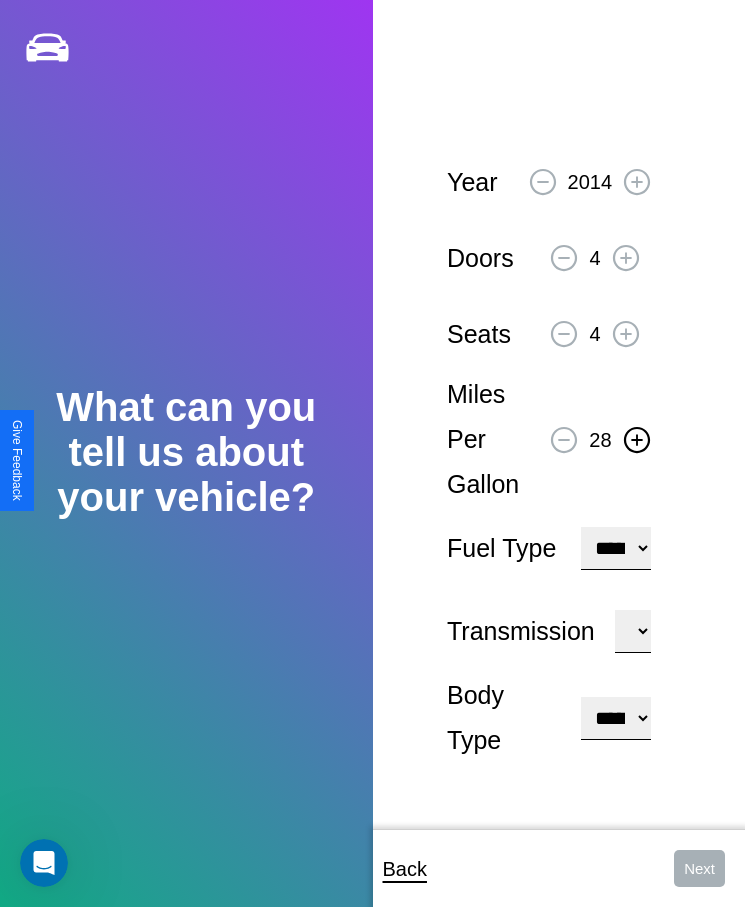 click 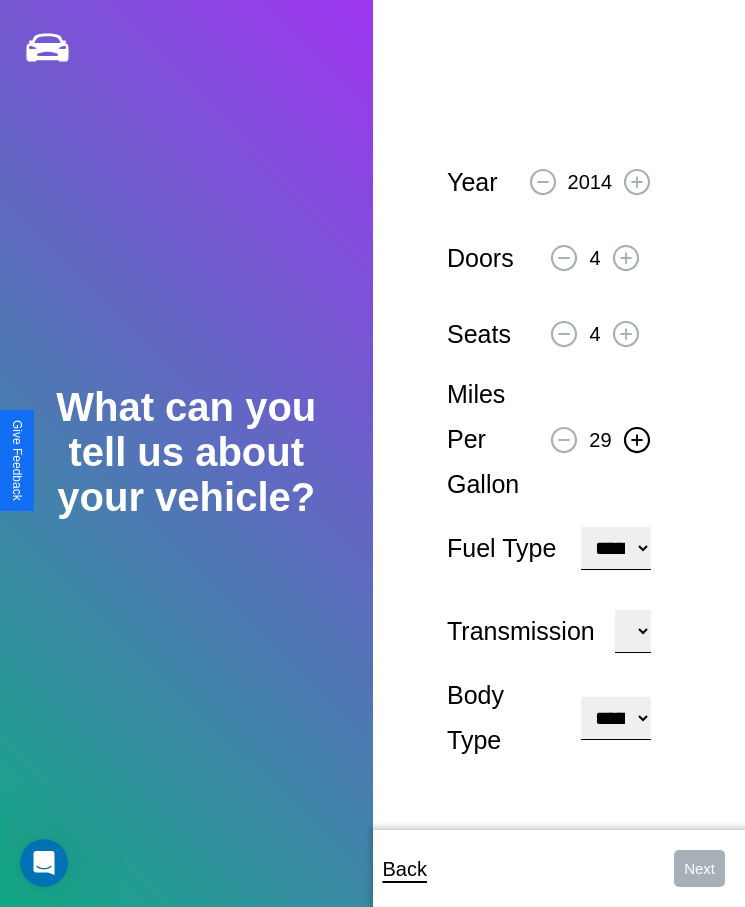 click 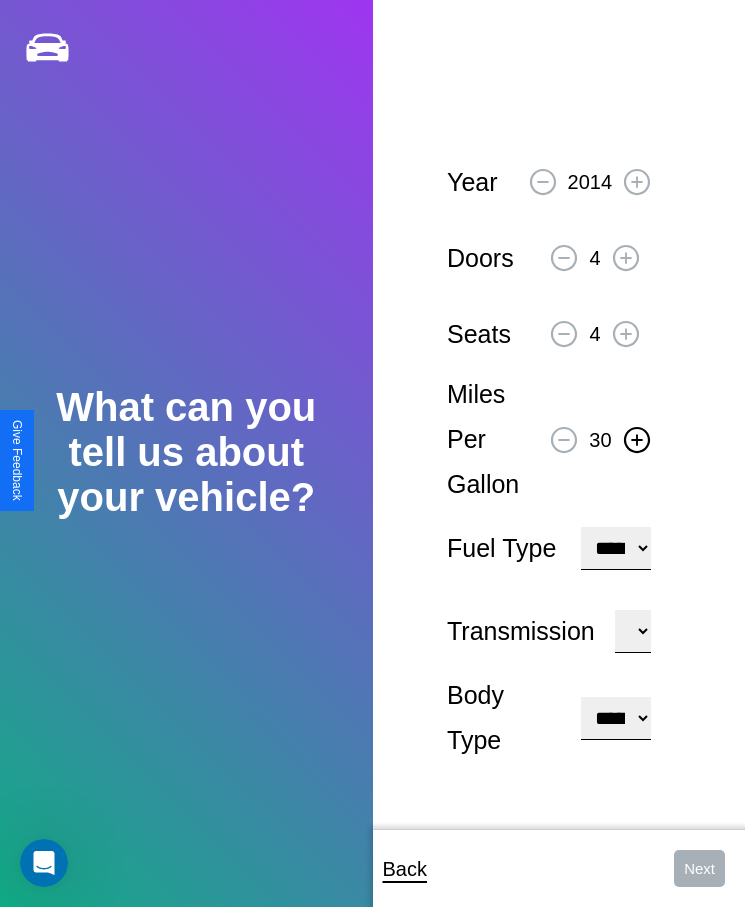 click 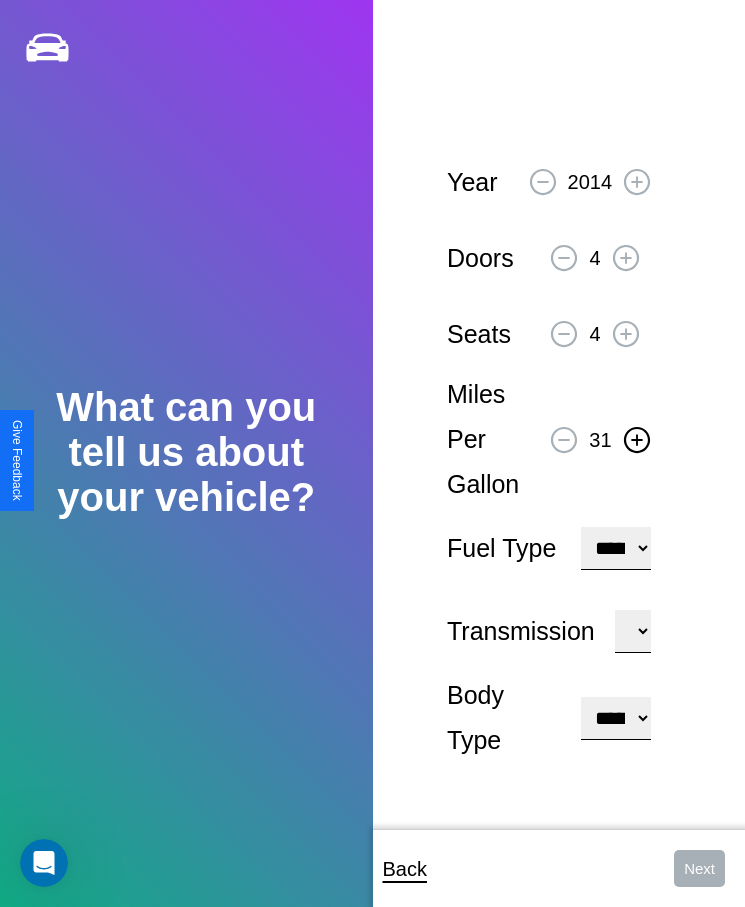 click 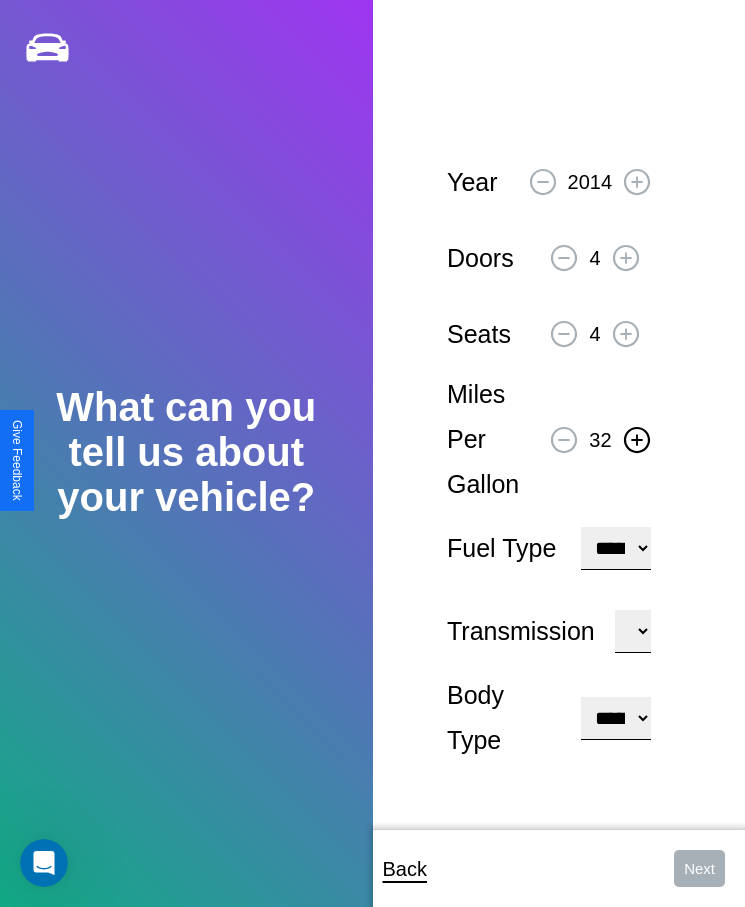 click 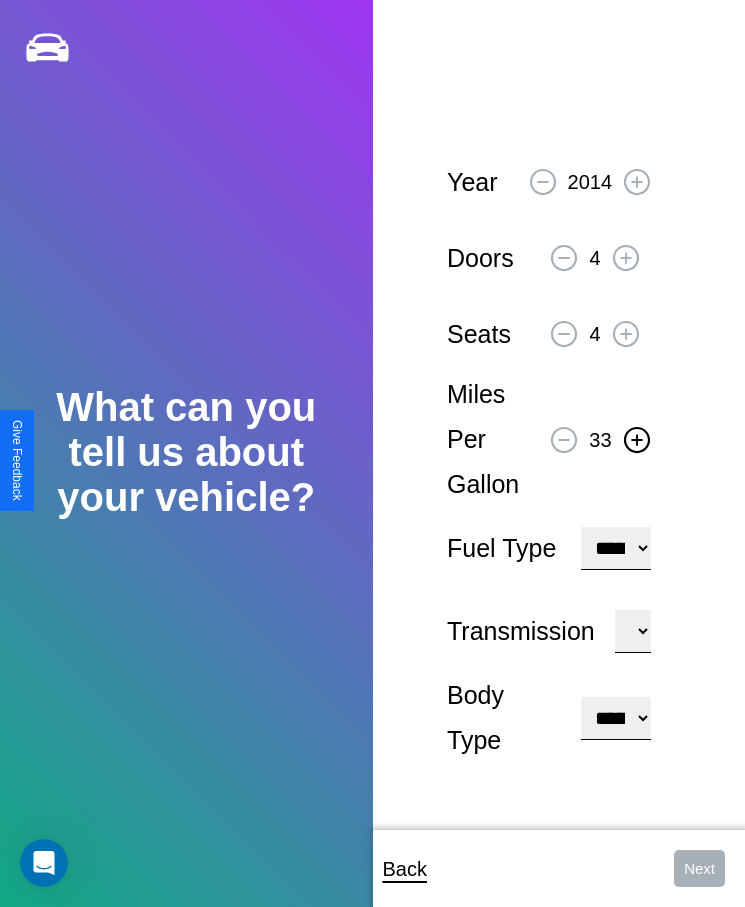 click 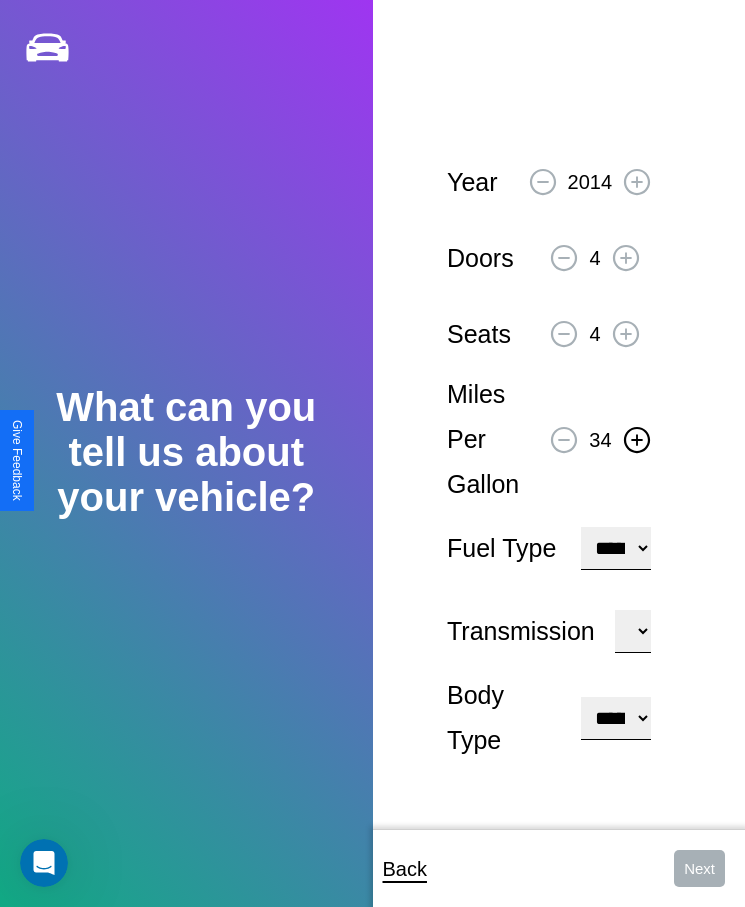 click 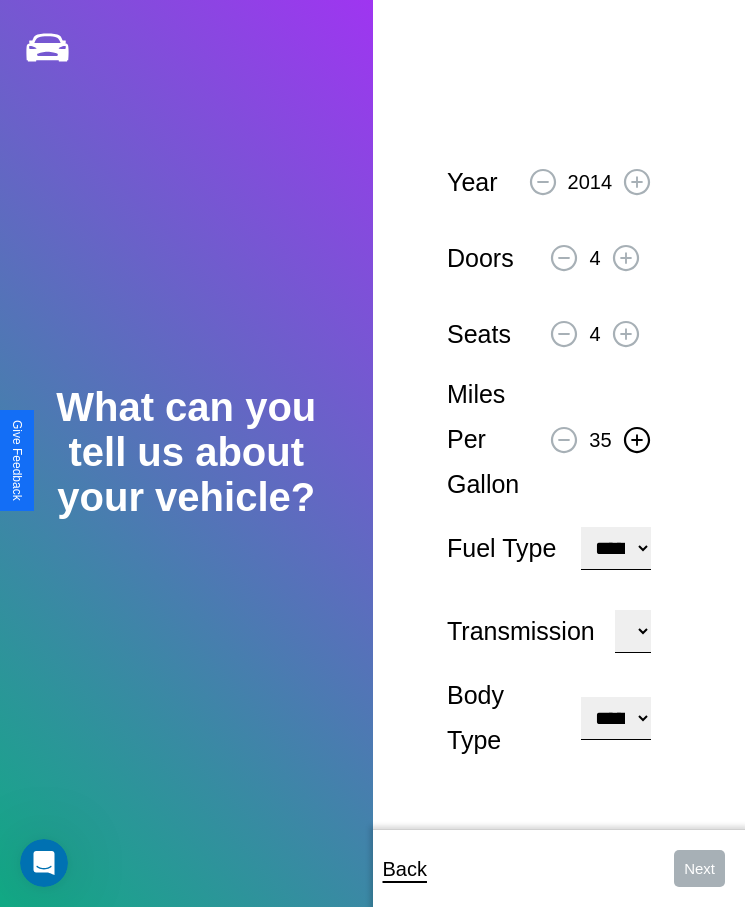 click on "**********" at bounding box center [615, 548] 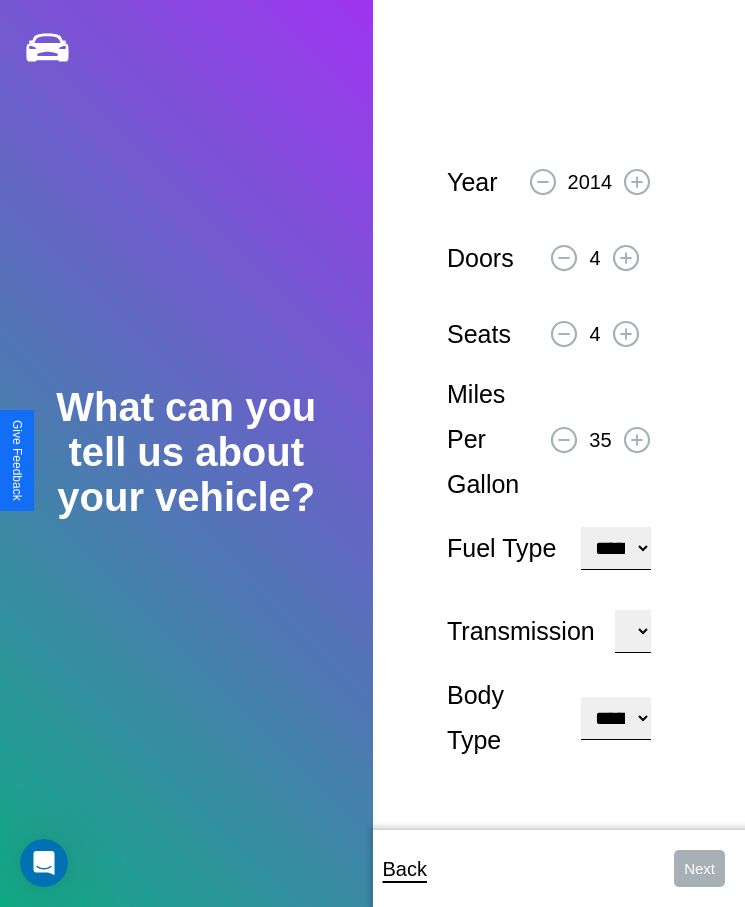 select on "******" 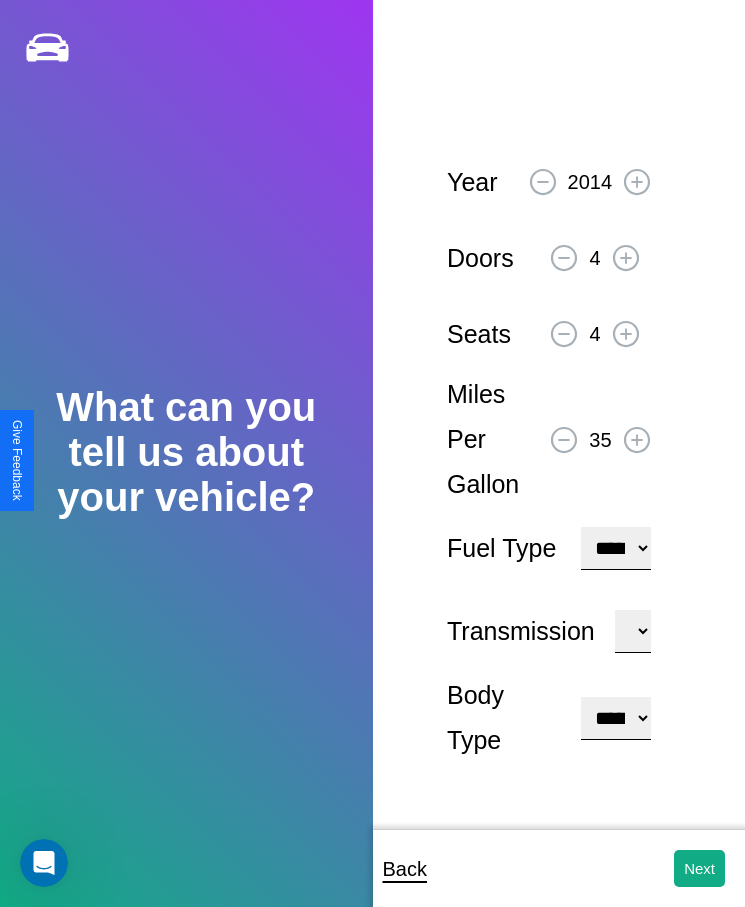 click on "**********" at bounding box center [615, 718] 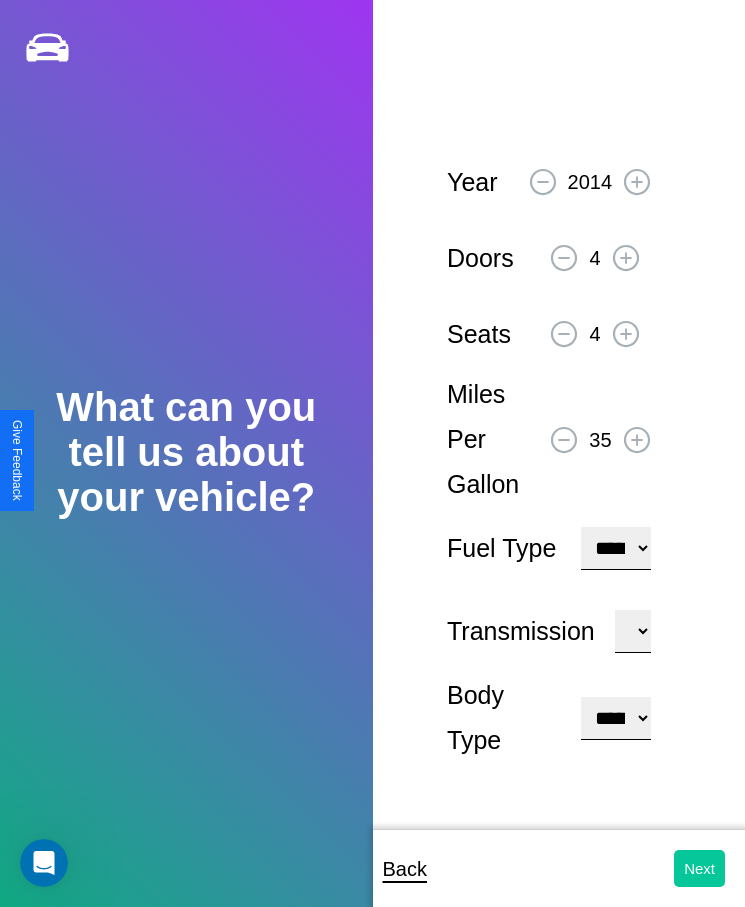click on "Next" at bounding box center (699, 868) 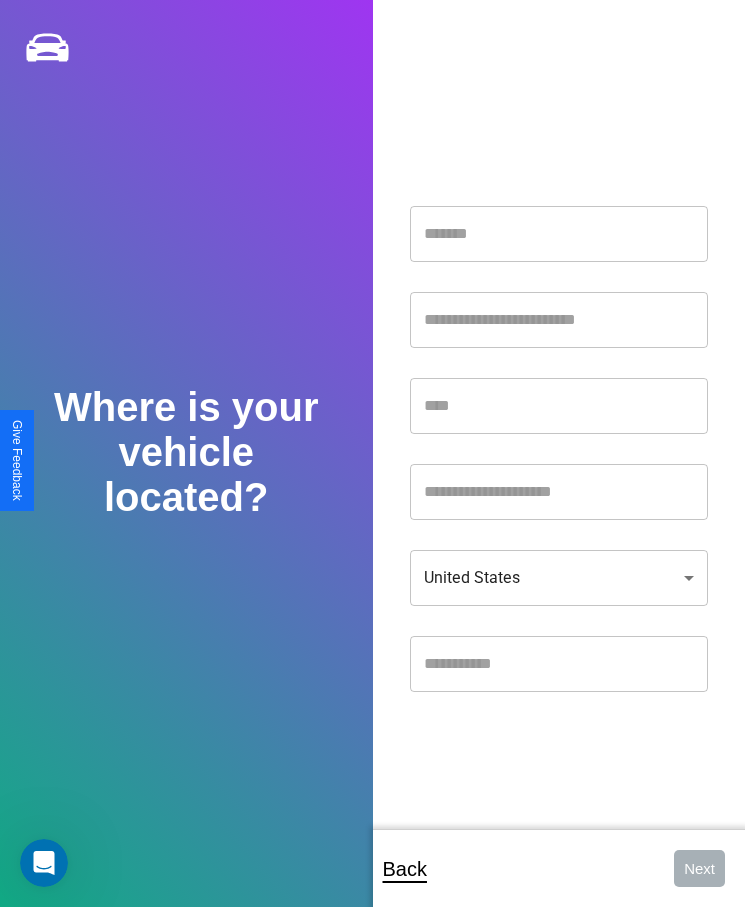 click at bounding box center (559, 234) 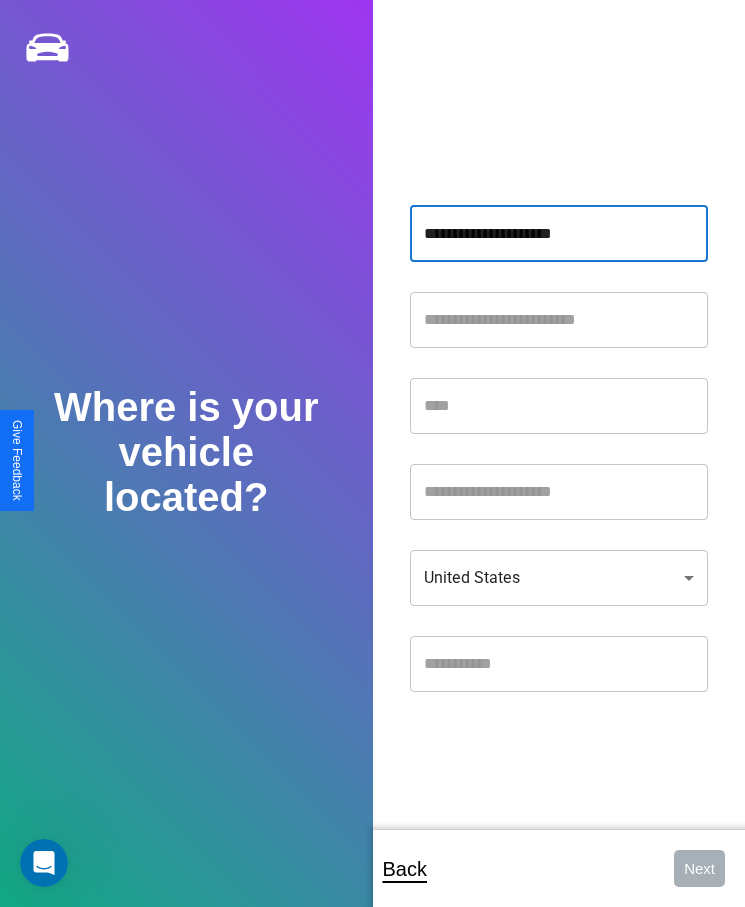 type on "**********" 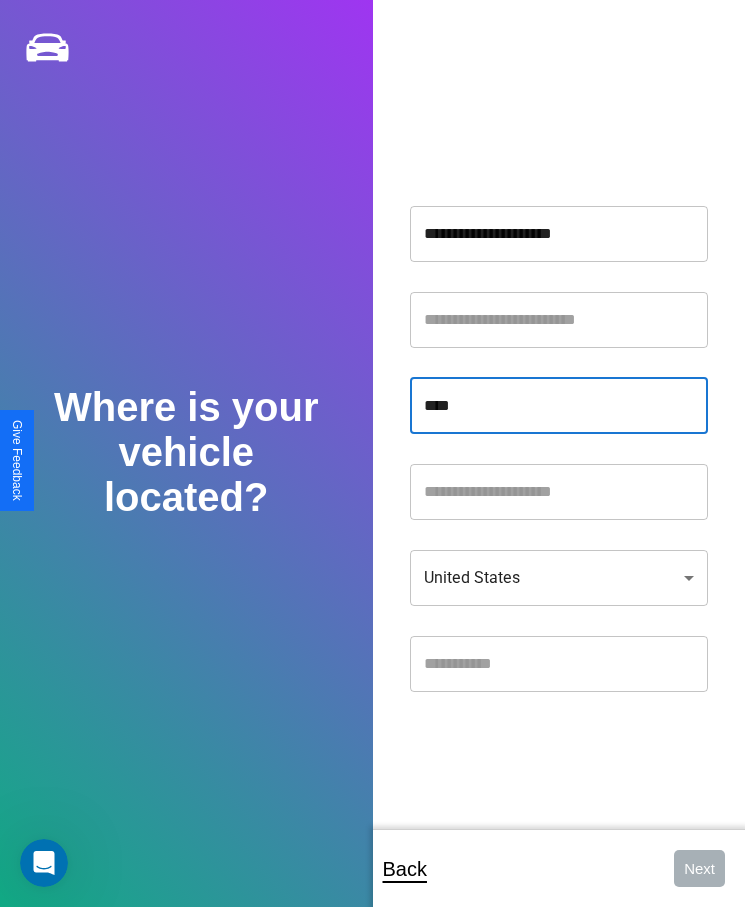 type on "****" 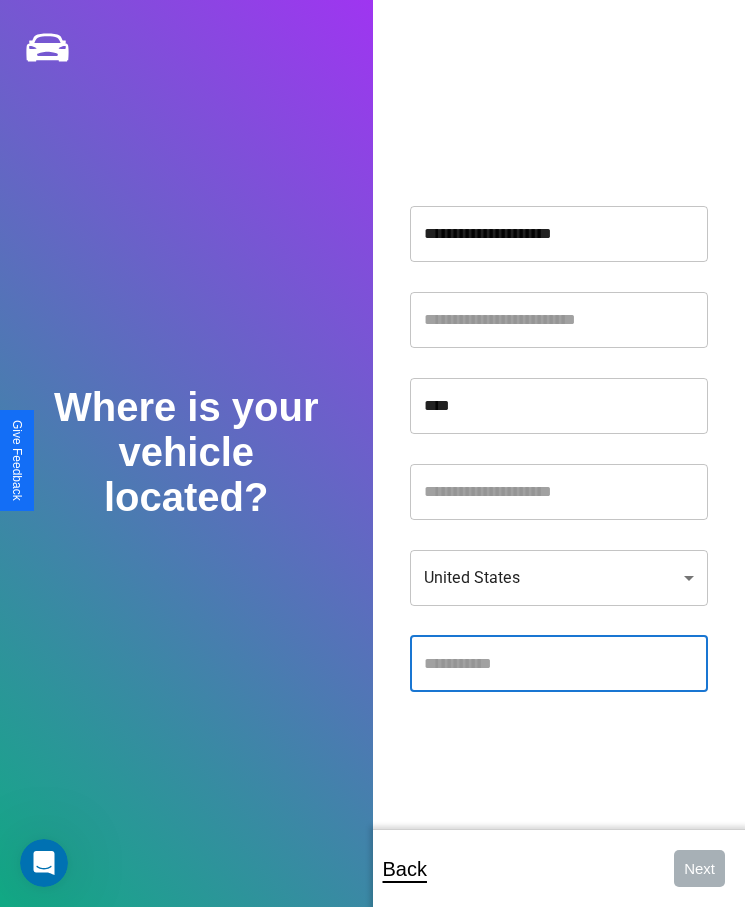 click at bounding box center [559, 664] 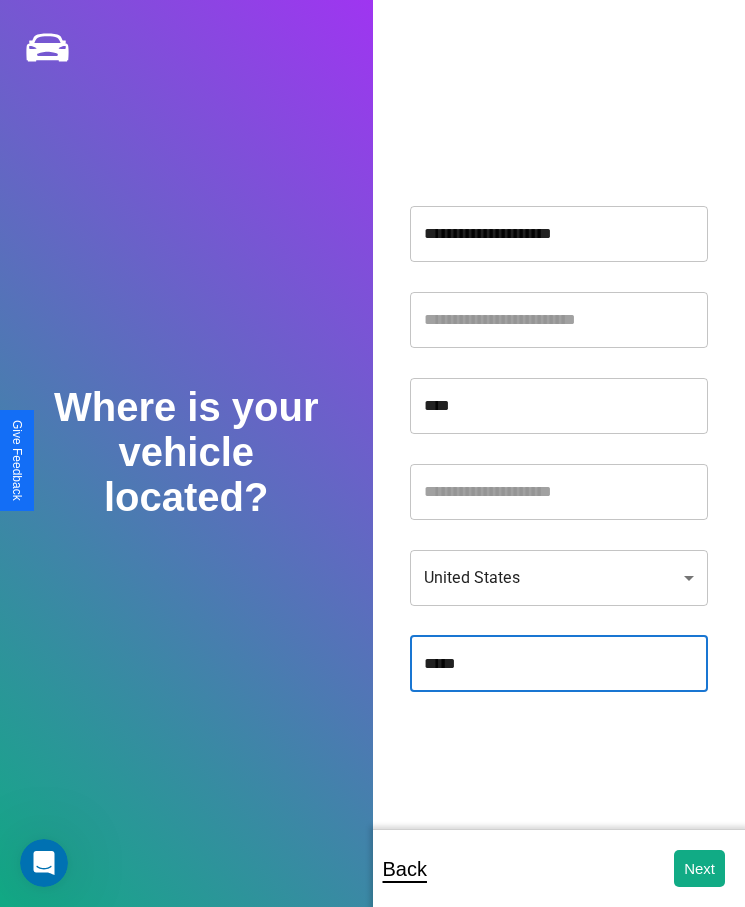 type on "*****" 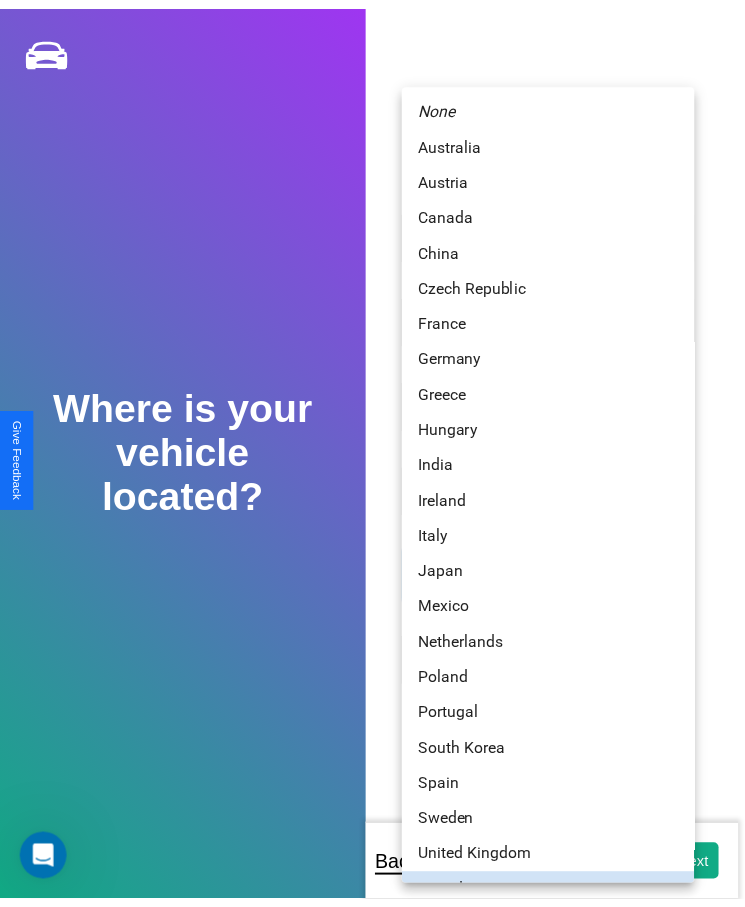 scroll, scrollTop: 25, scrollLeft: 0, axis: vertical 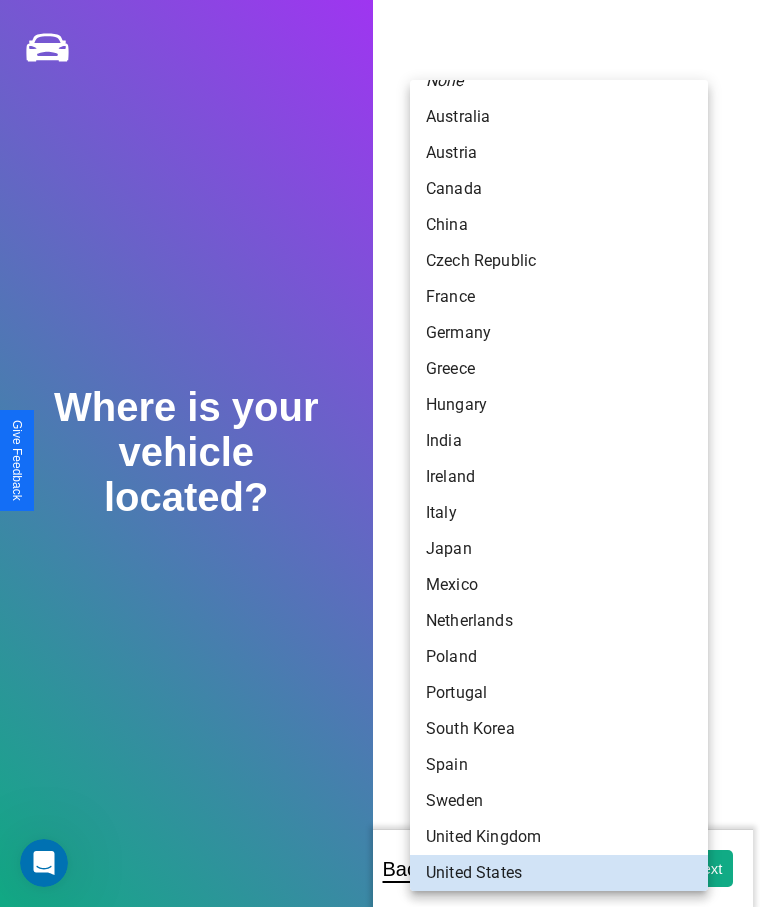click on "Italy" at bounding box center [559, 513] 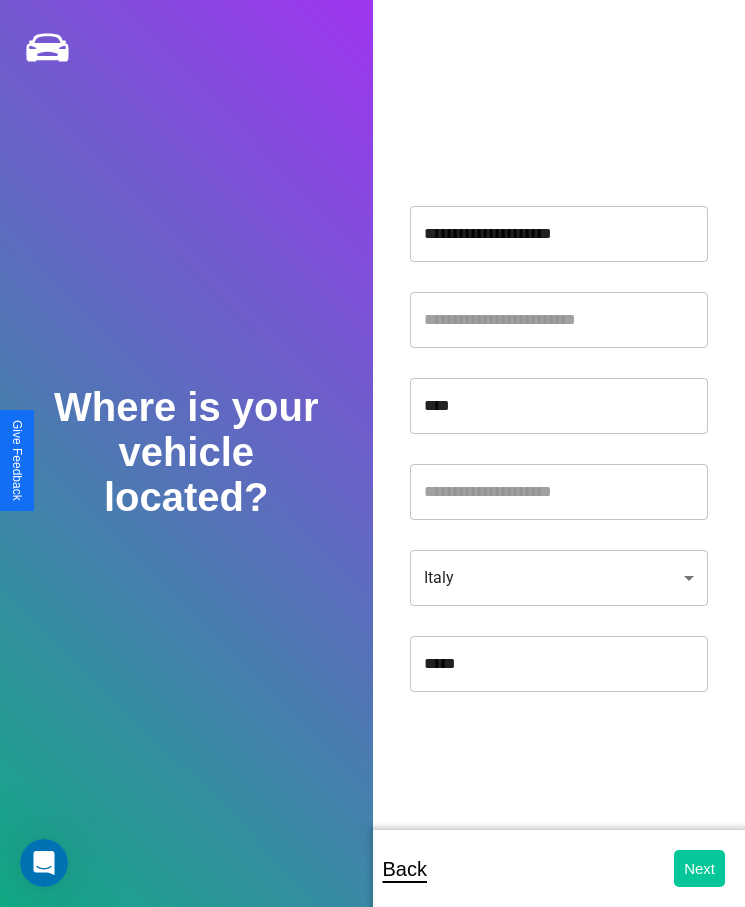 click on "Next" at bounding box center [699, 868] 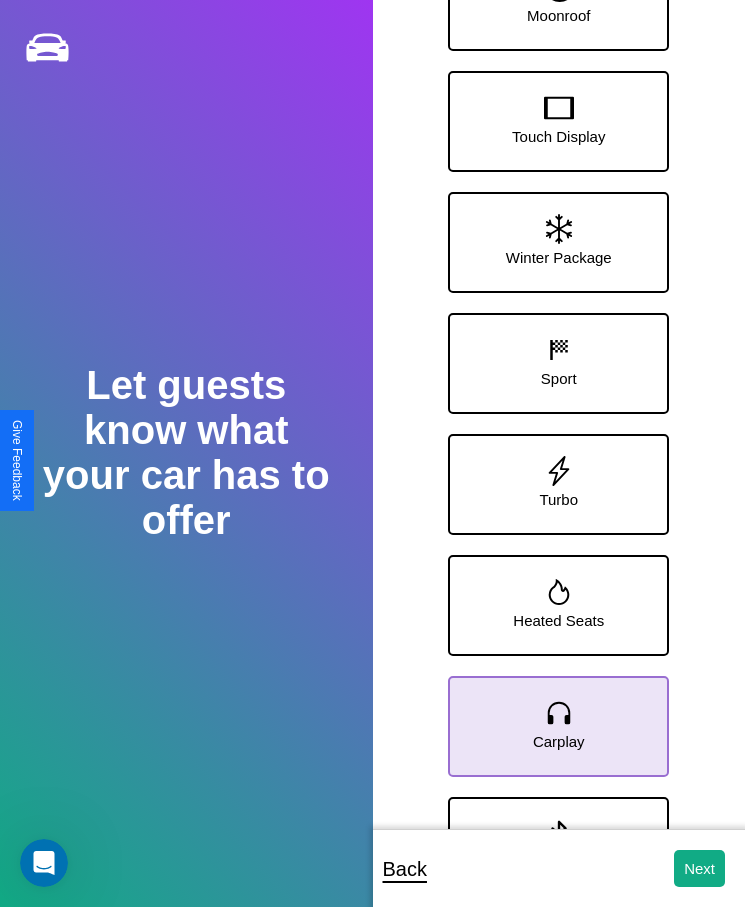 click 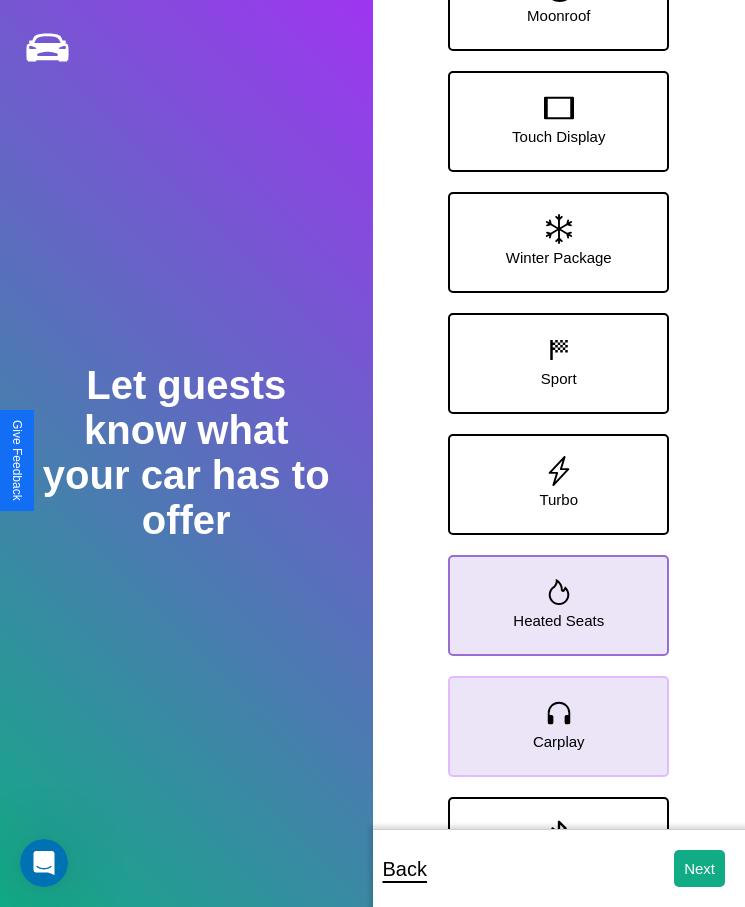 click 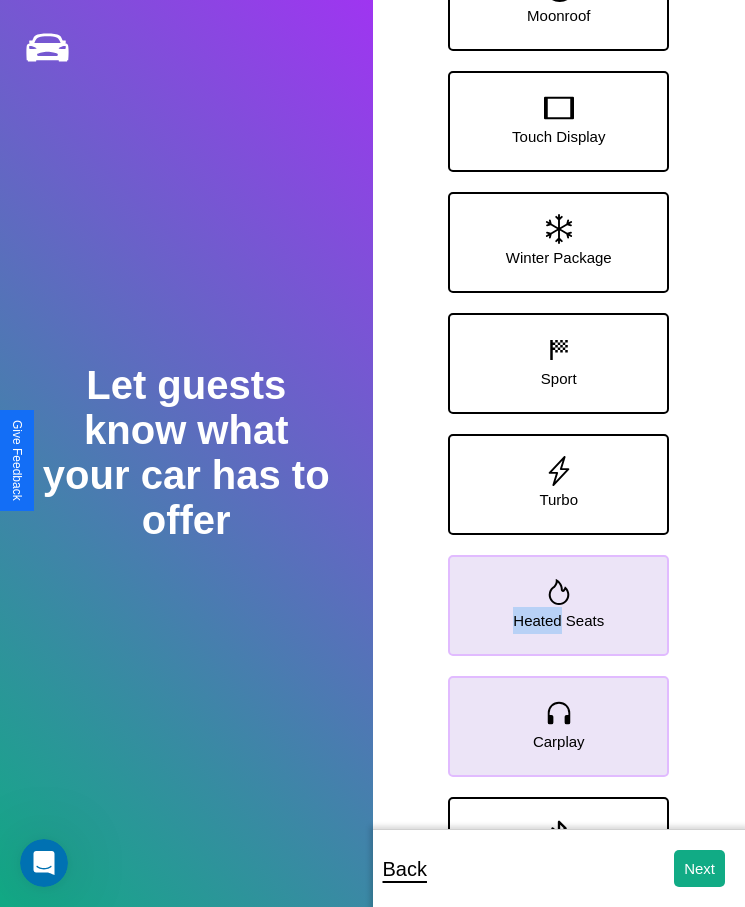 scroll, scrollTop: 159, scrollLeft: 0, axis: vertical 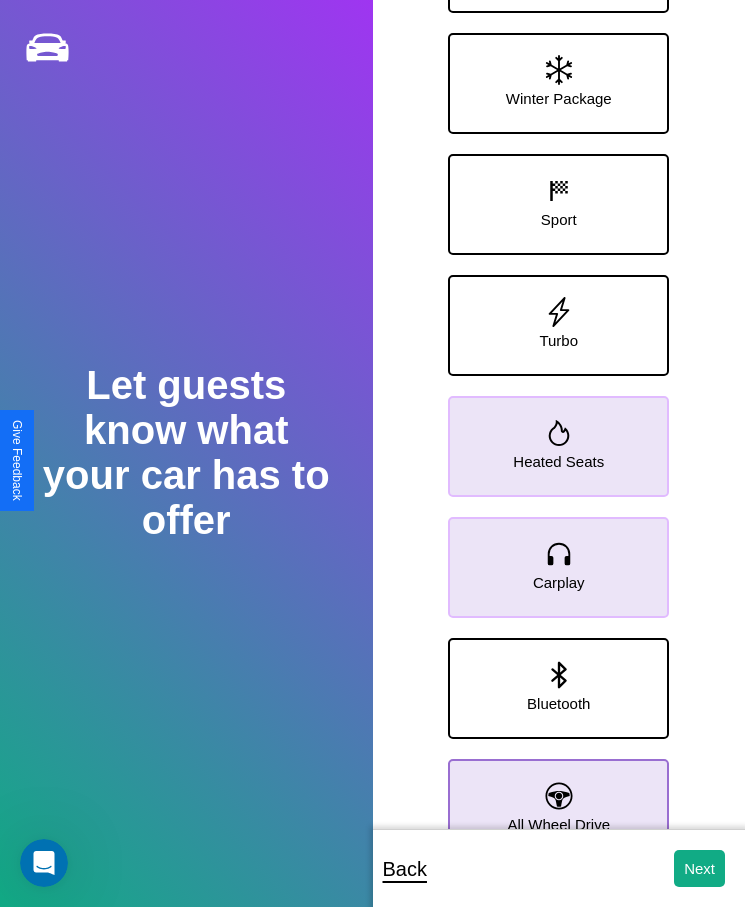 click 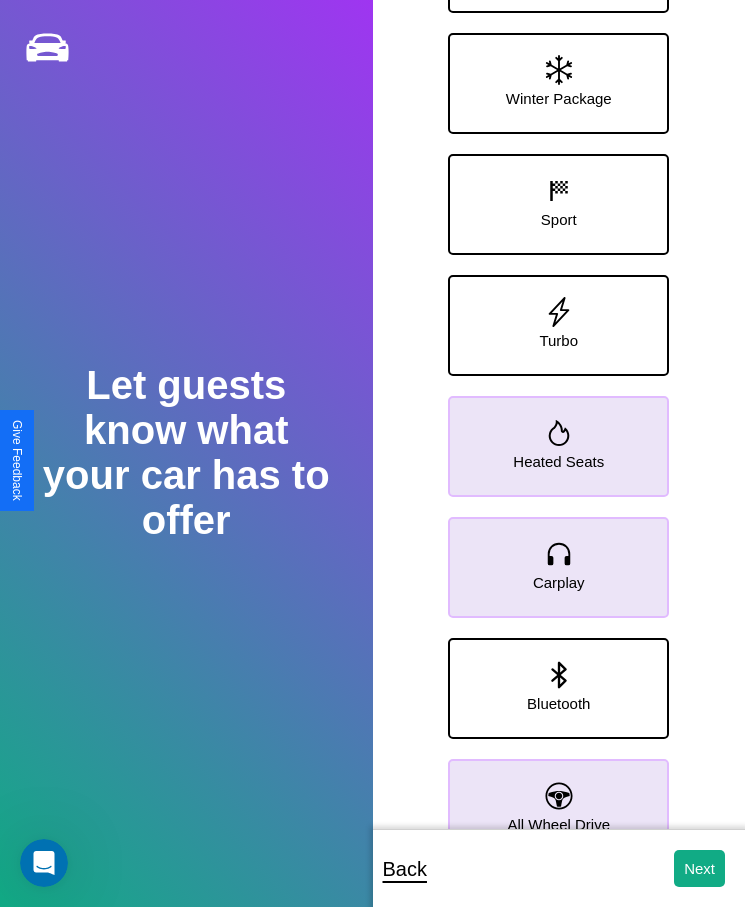 click 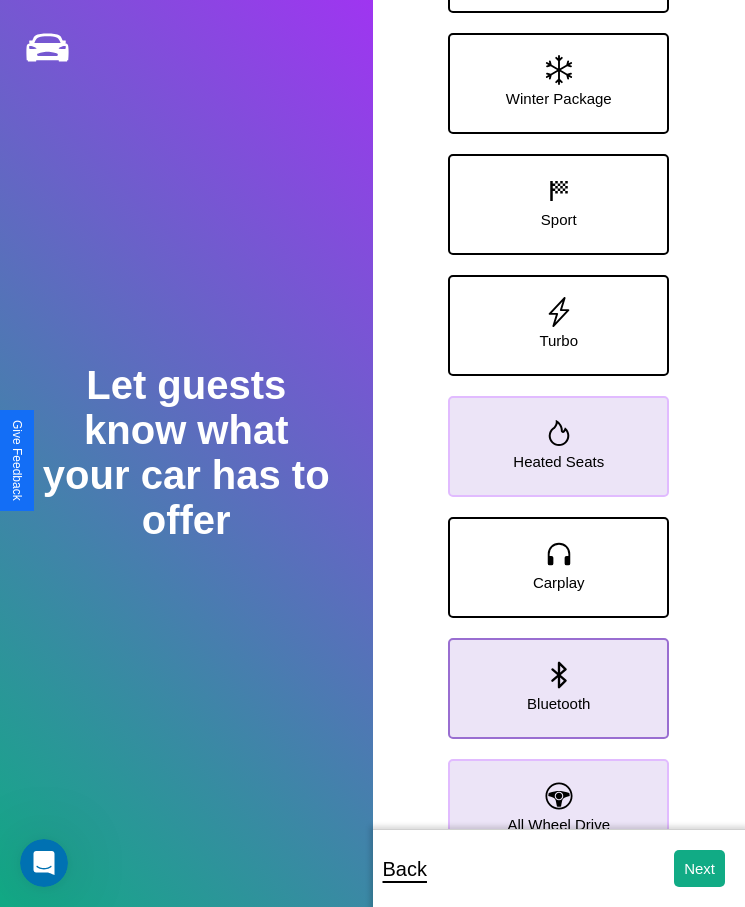 click 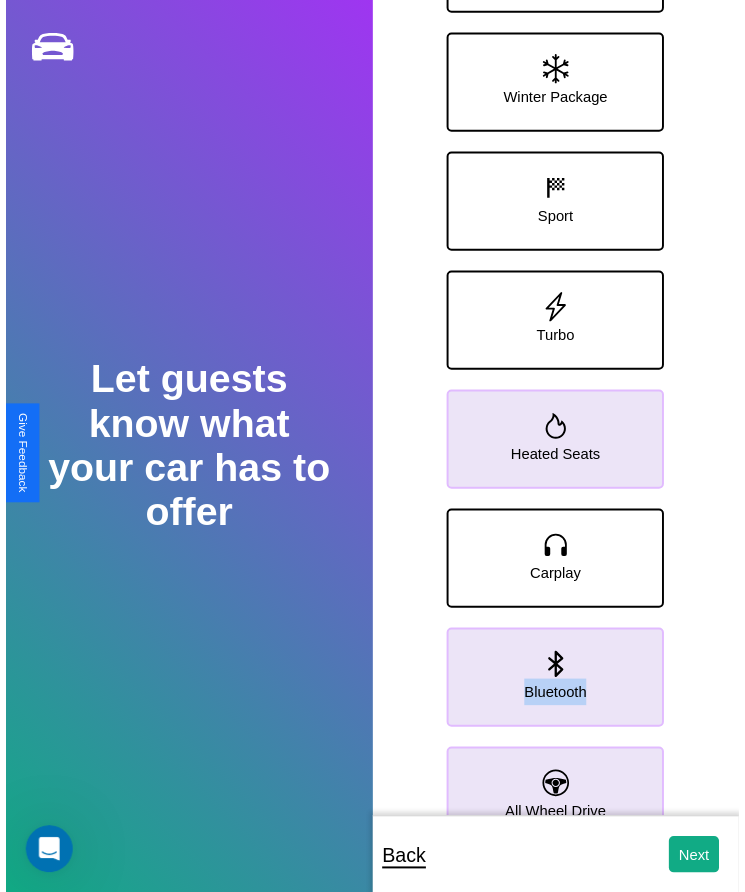 scroll, scrollTop: 280, scrollLeft: 0, axis: vertical 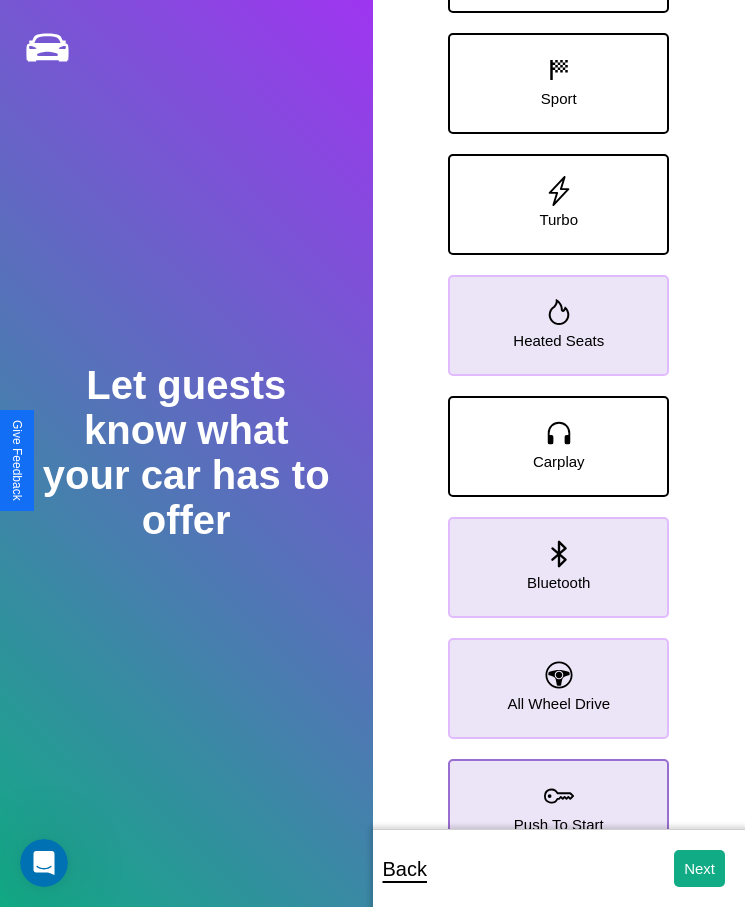 click 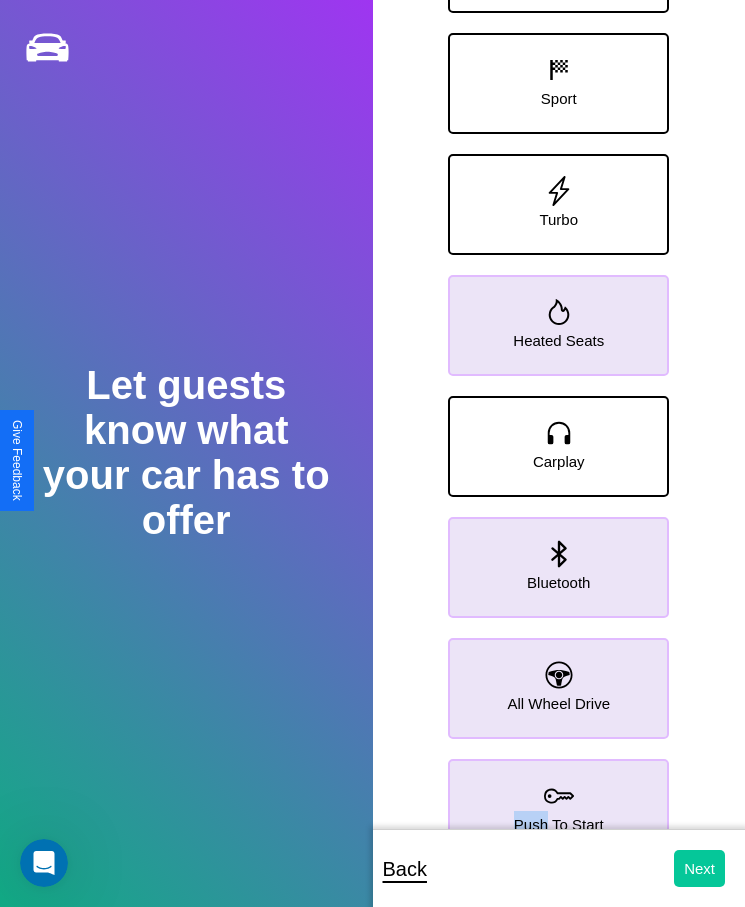 click on "Next" at bounding box center (699, 868) 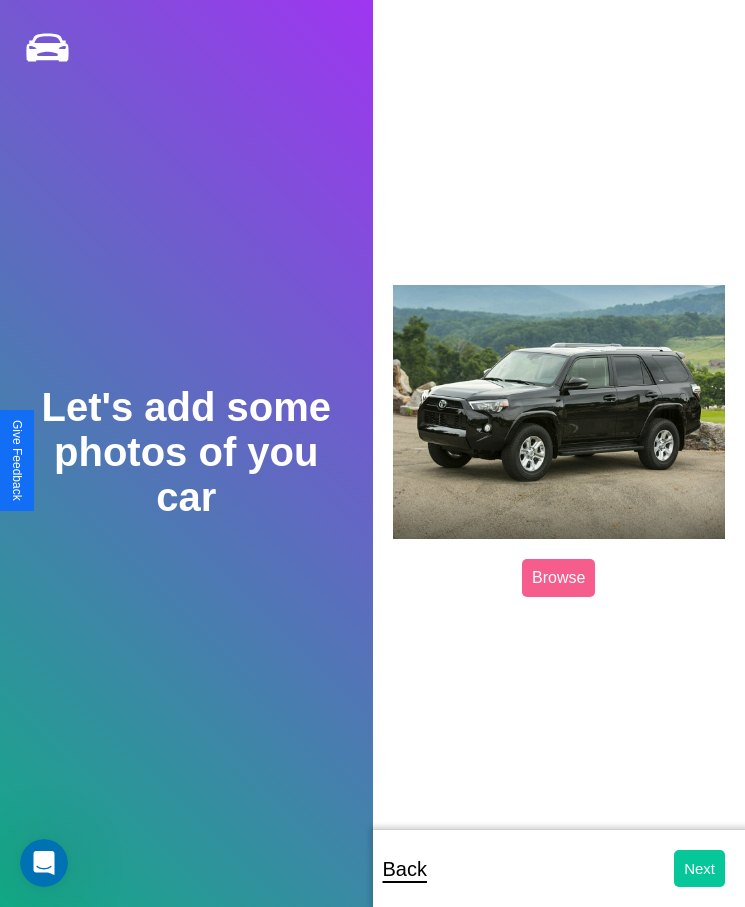 click on "Next" at bounding box center [699, 868] 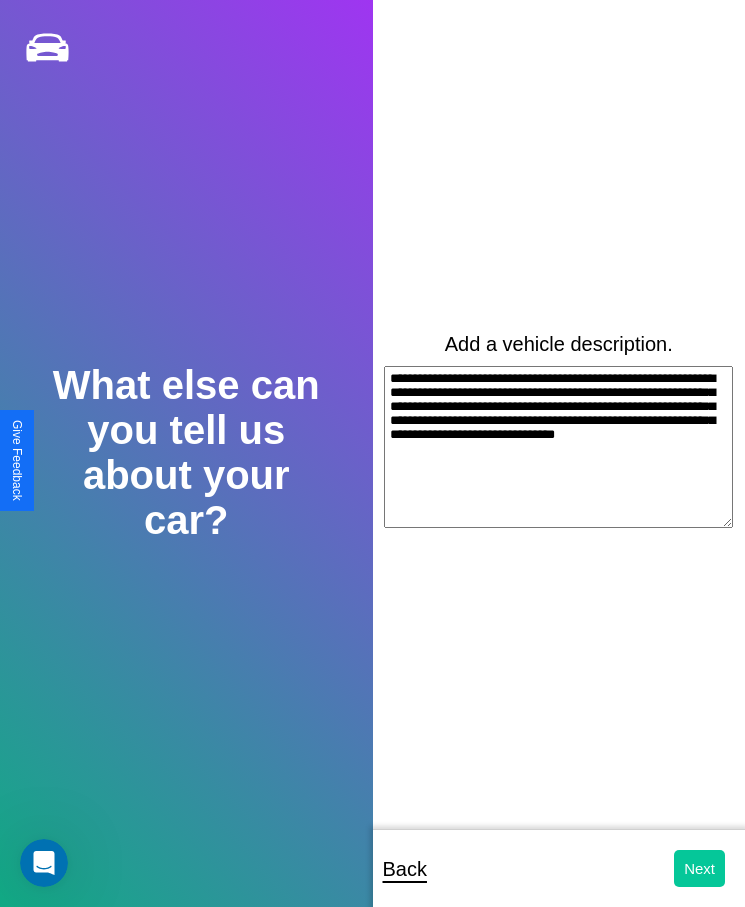 type on "**********" 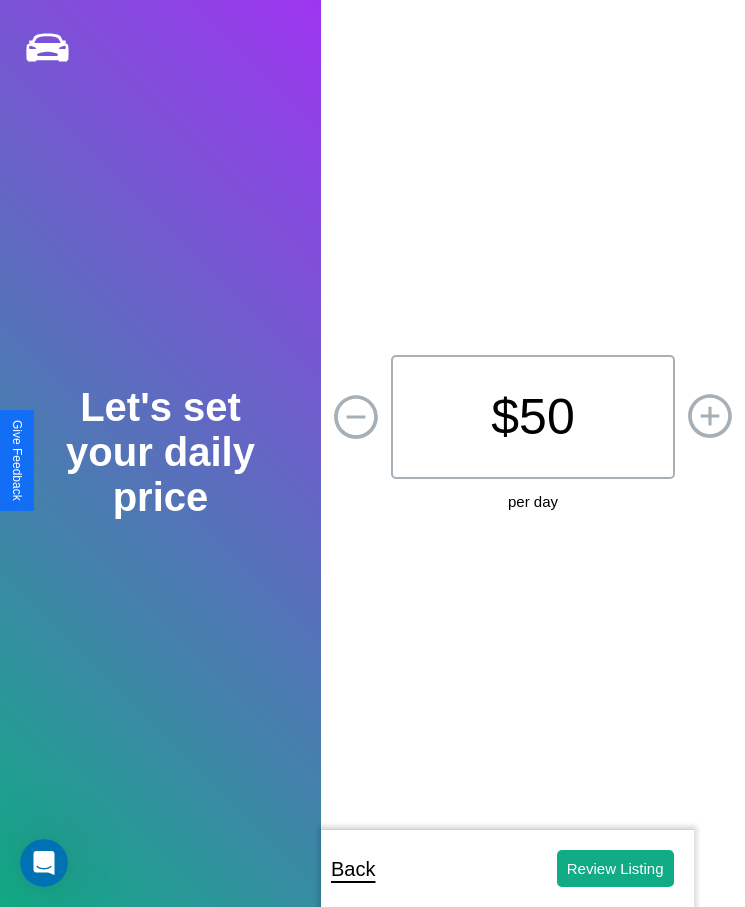 click on "$ 50" at bounding box center [533, 417] 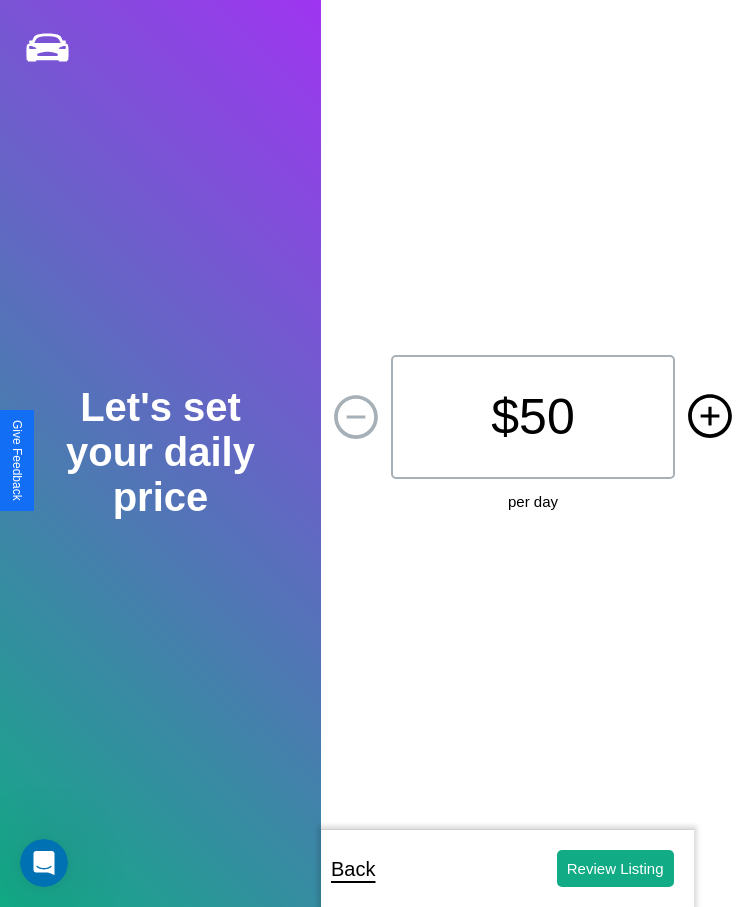 click 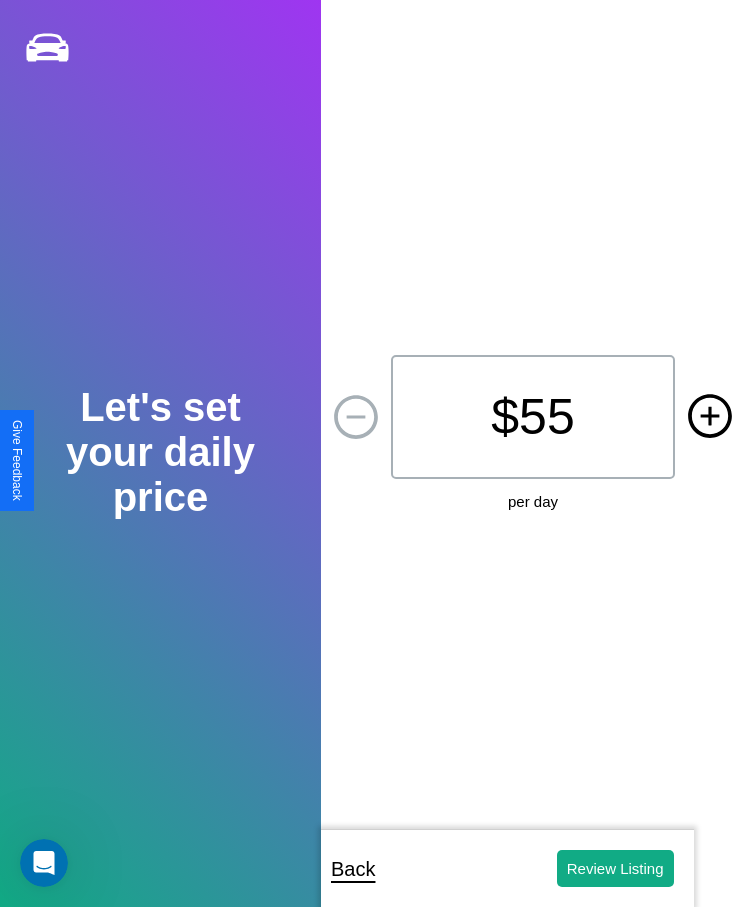 click 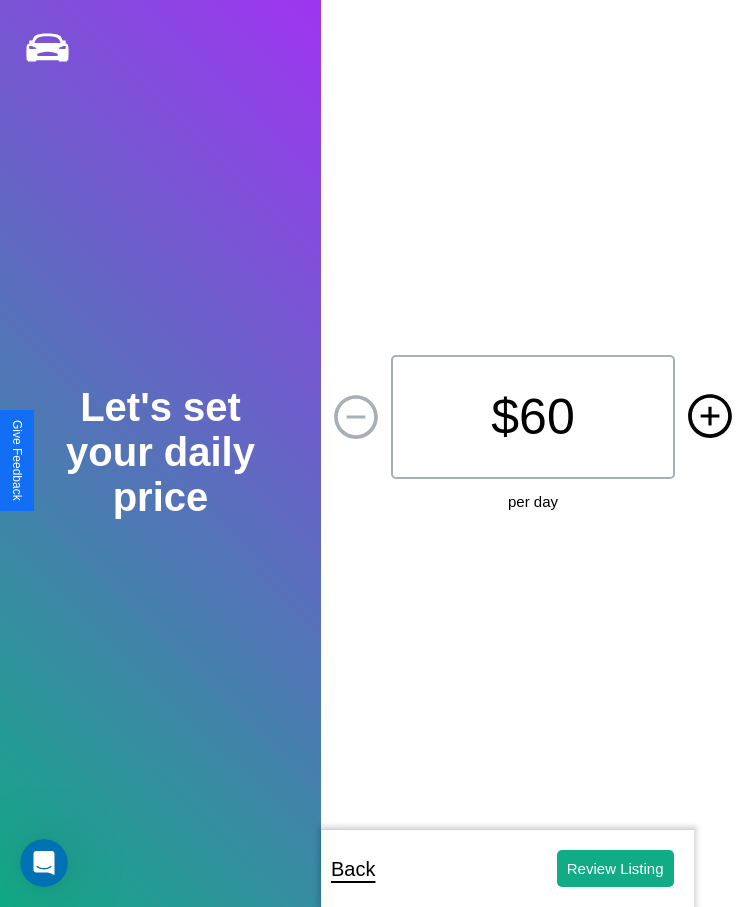click 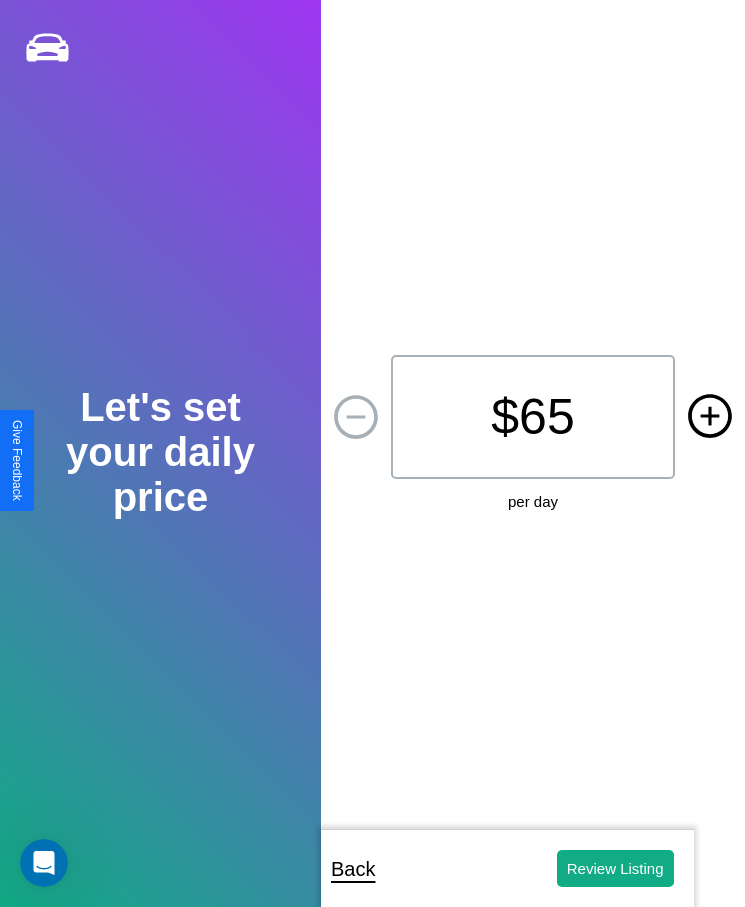 click 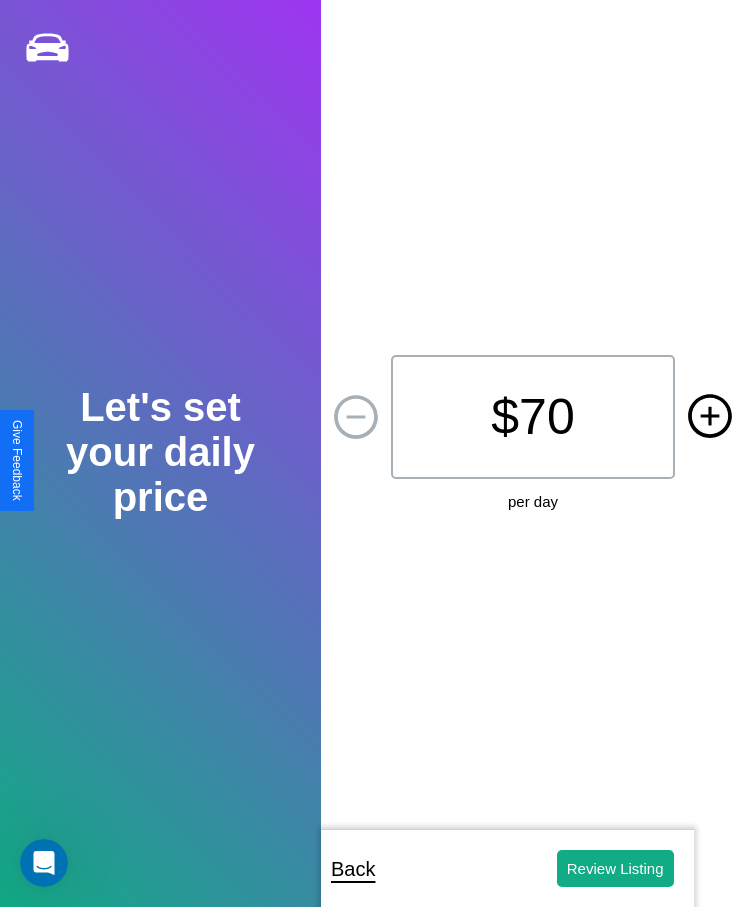 click 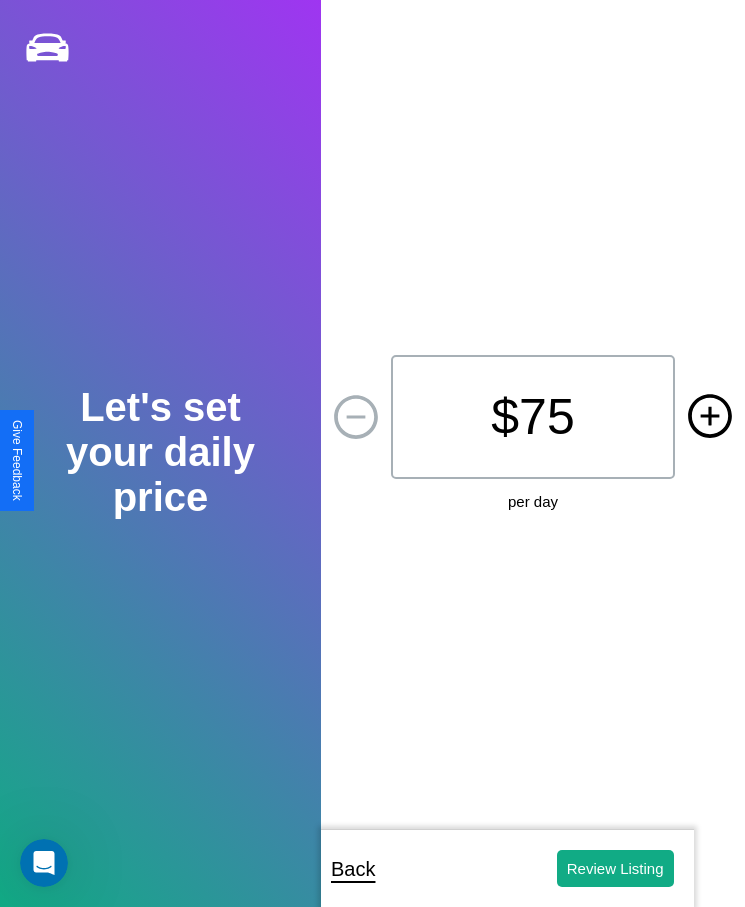 click 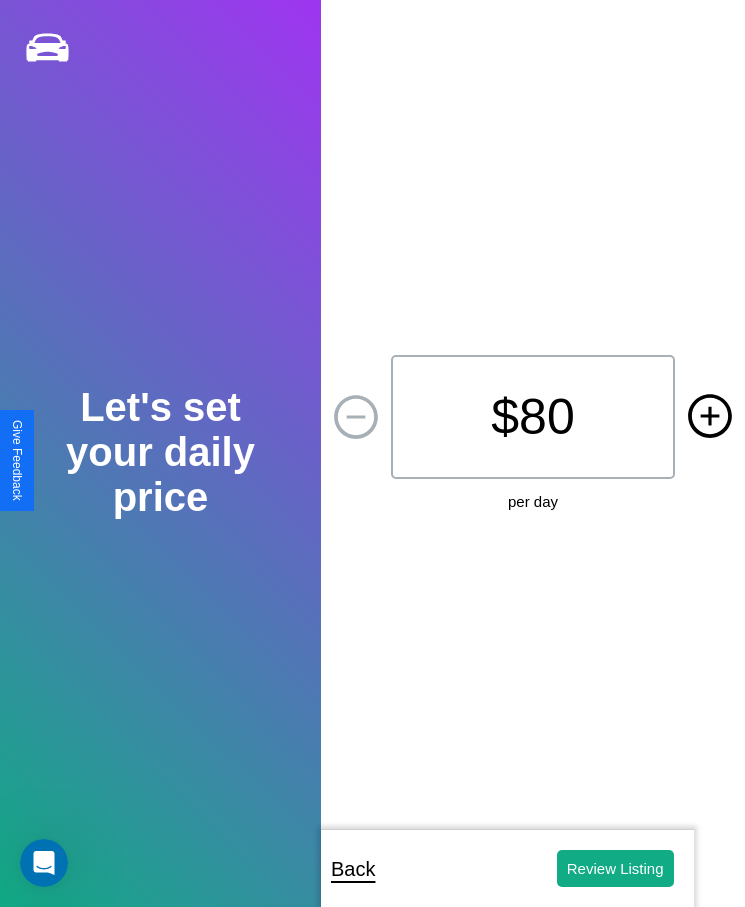 click 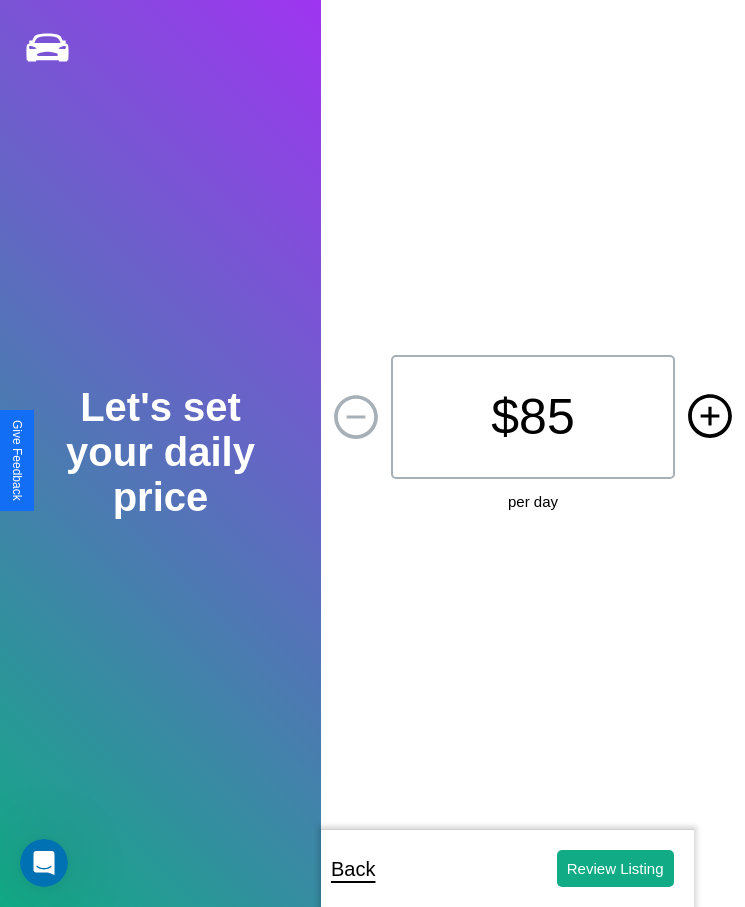 click 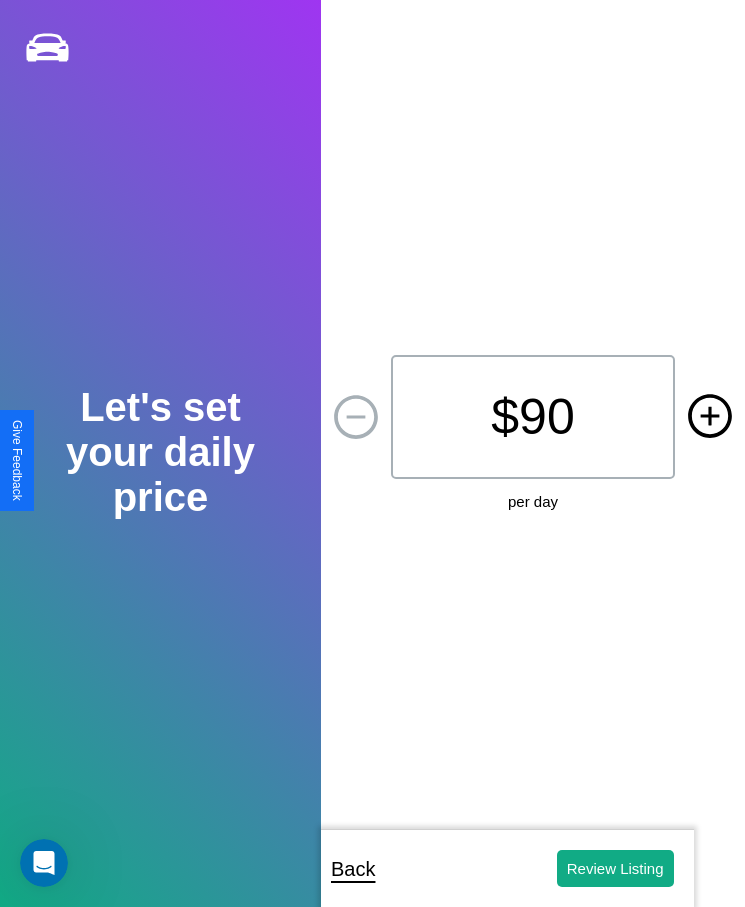 click 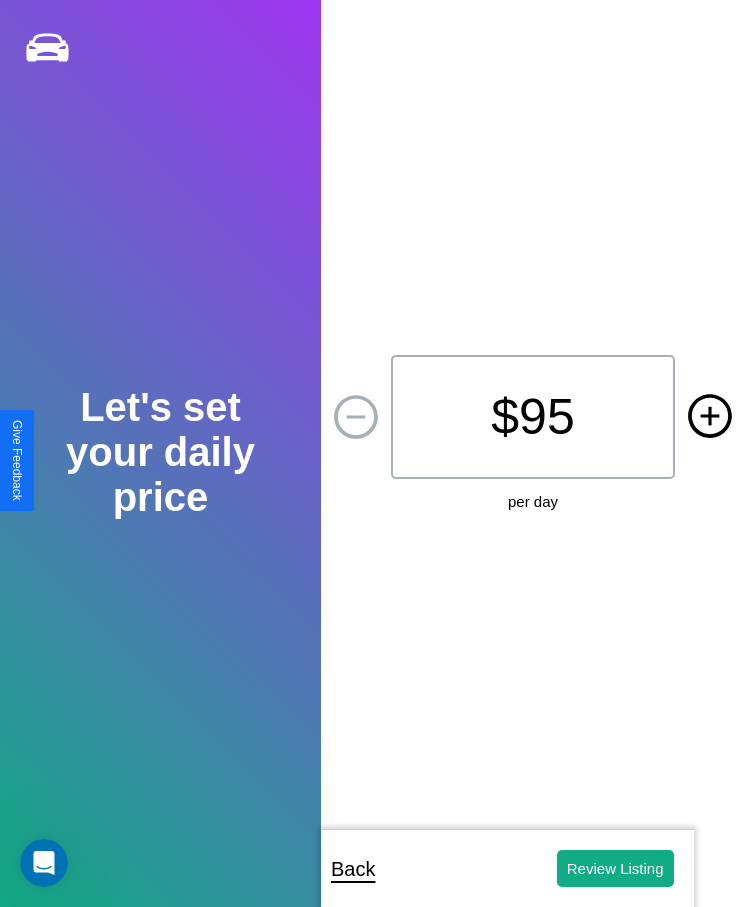 click 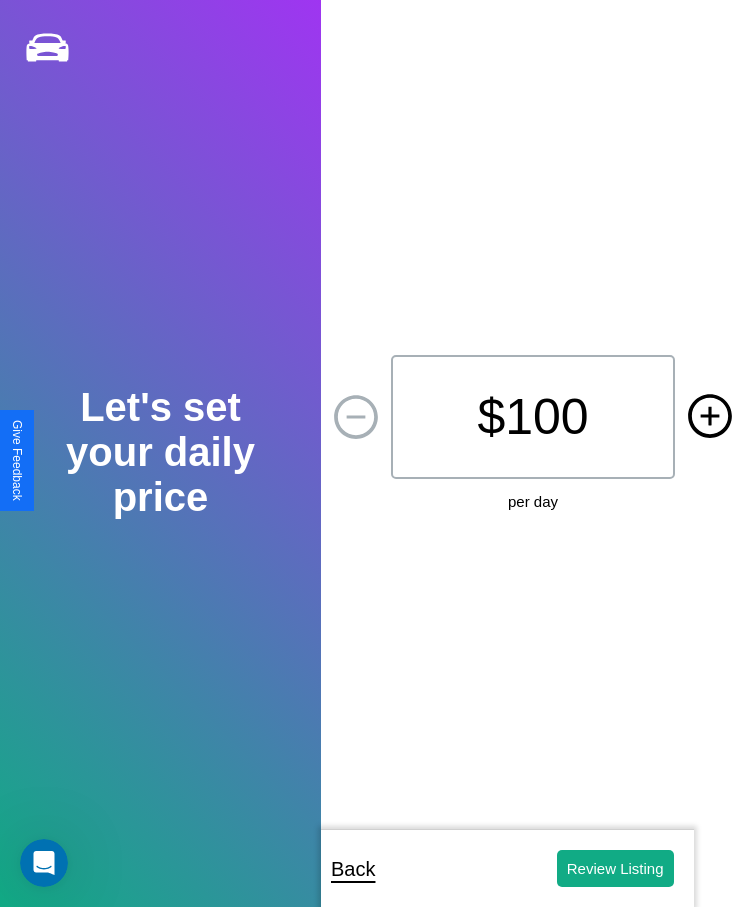 click 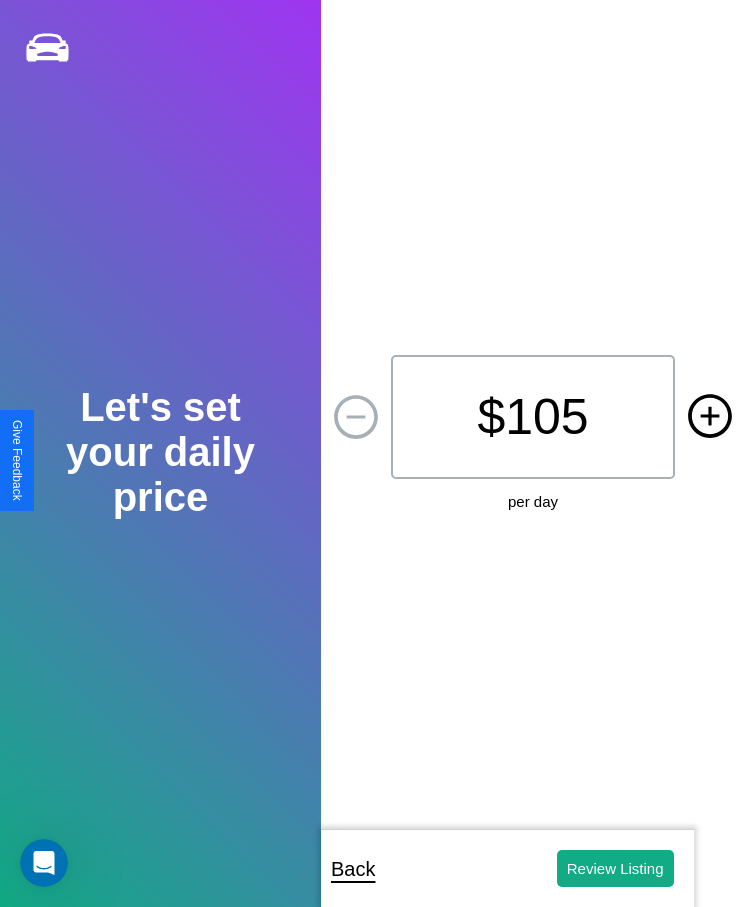 click 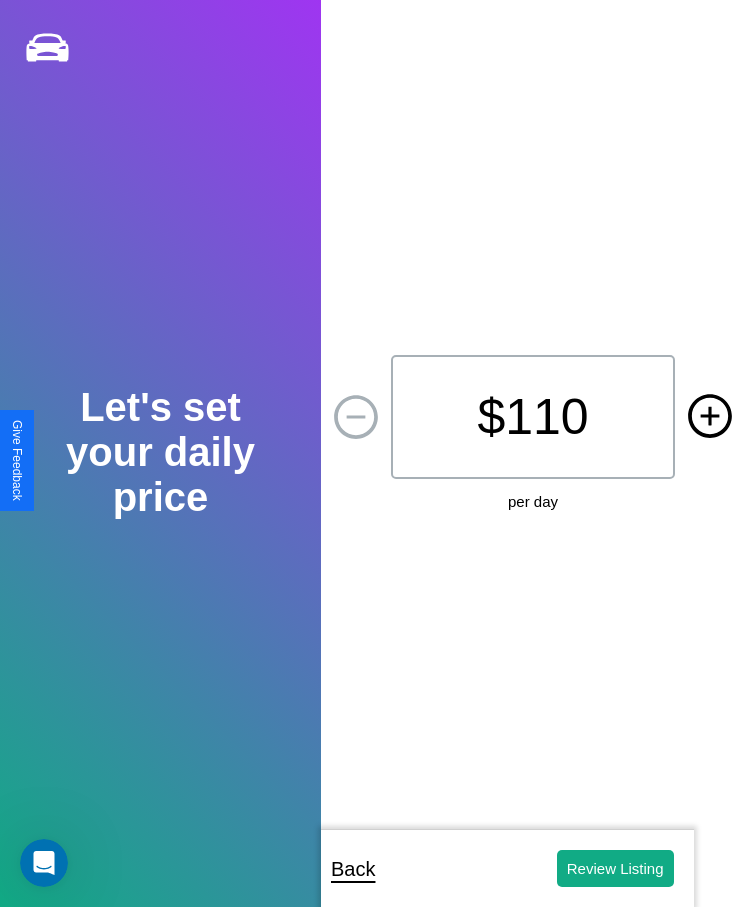 click 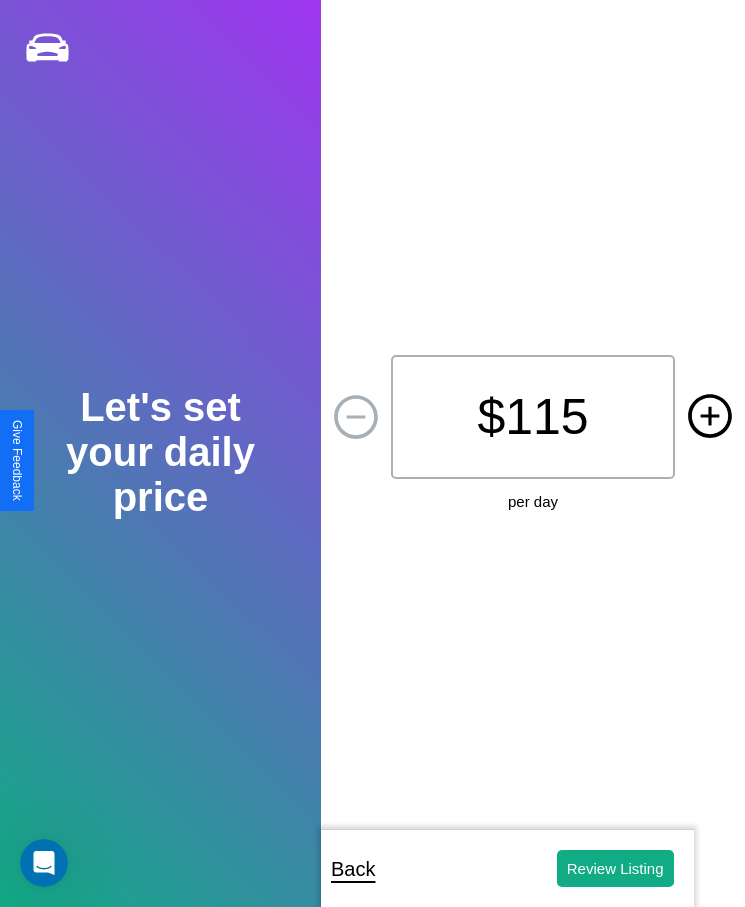 click 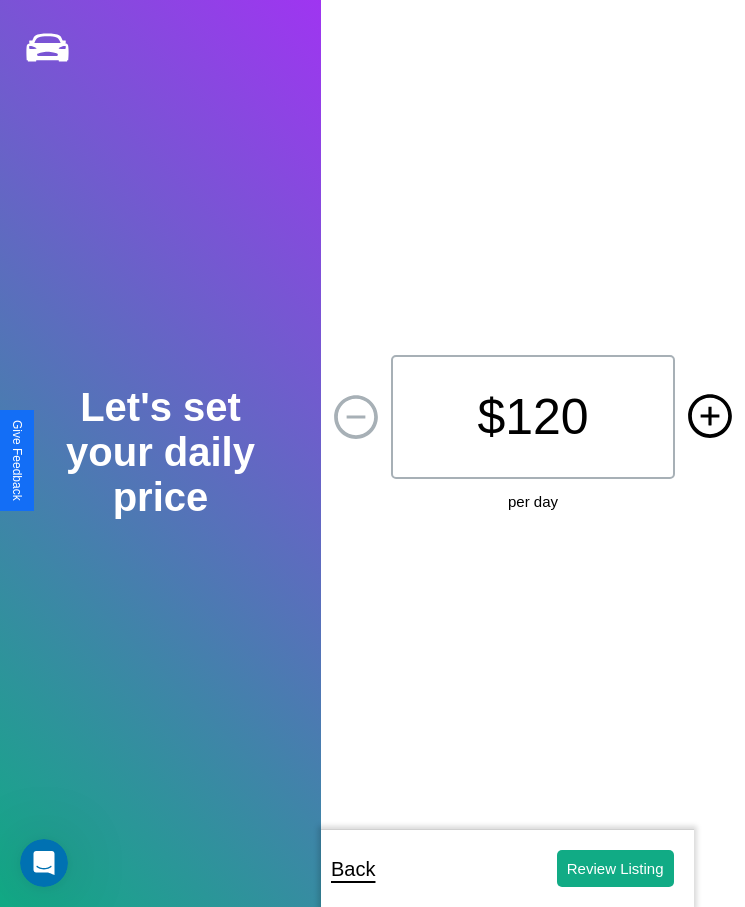 click 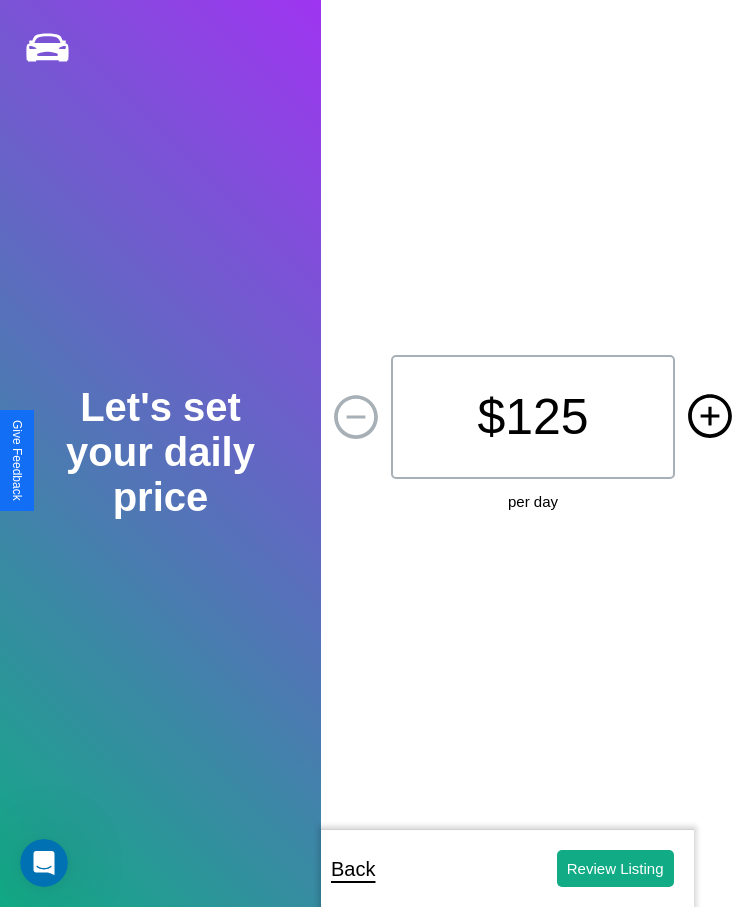 click 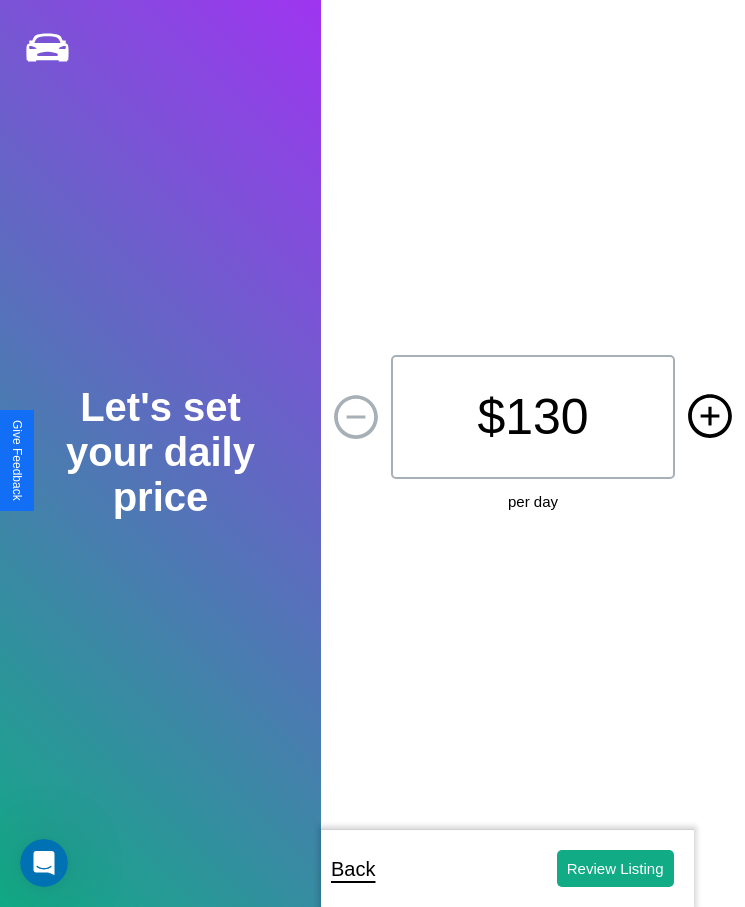 click 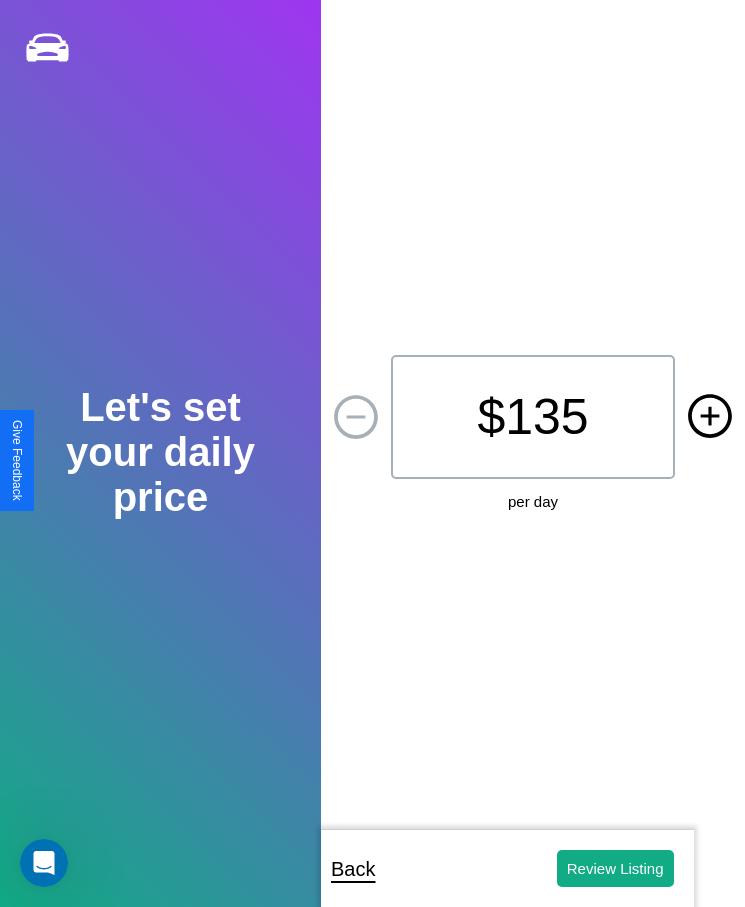 click 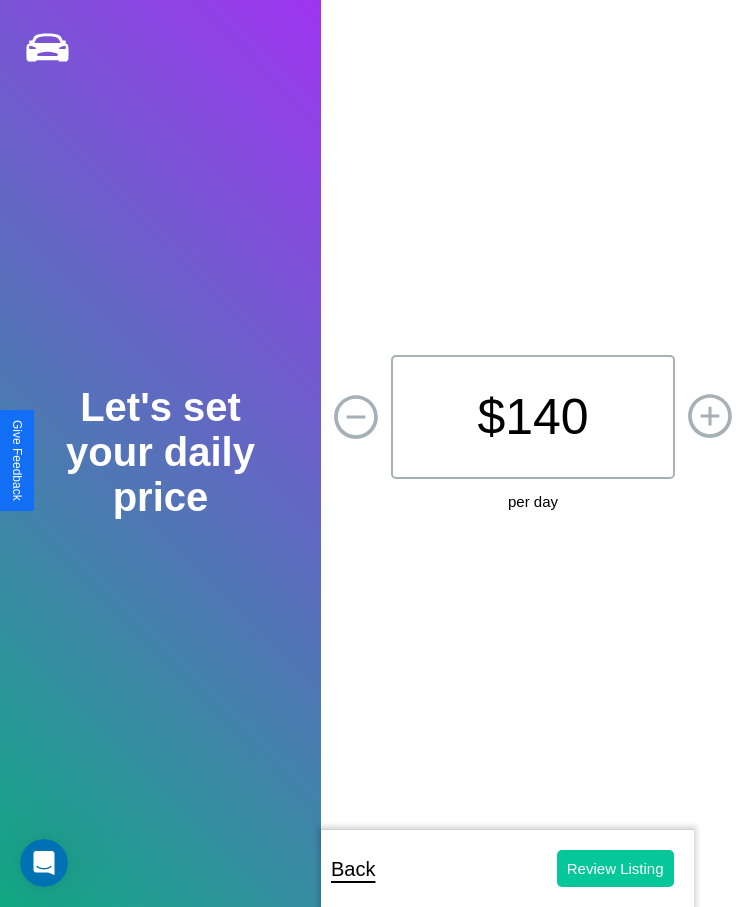 click on "Review Listing" at bounding box center (615, 868) 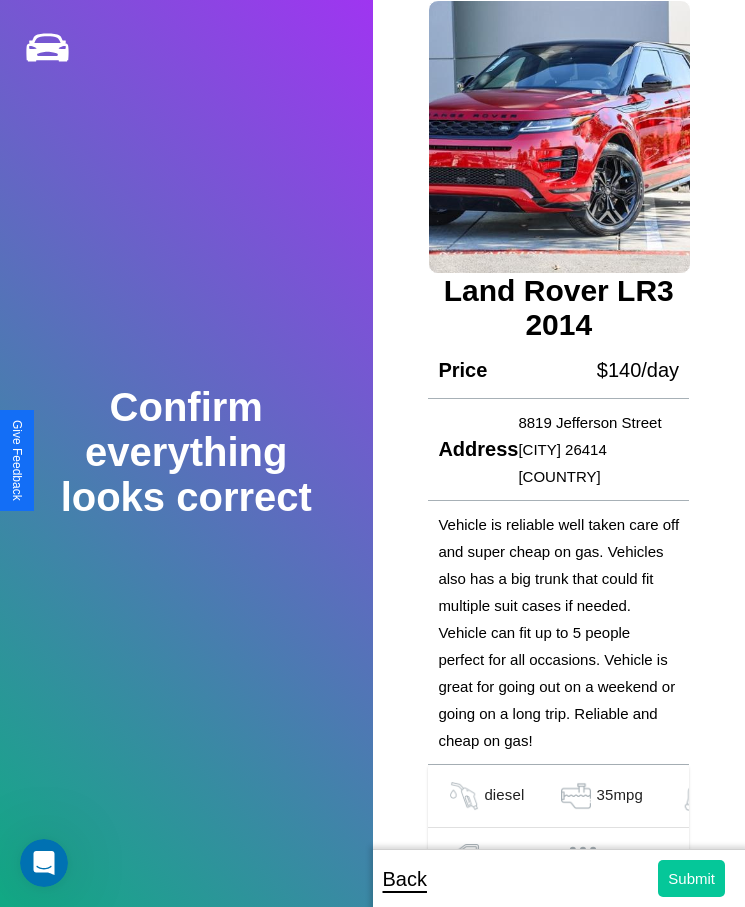 click on "Submit" at bounding box center [691, 878] 